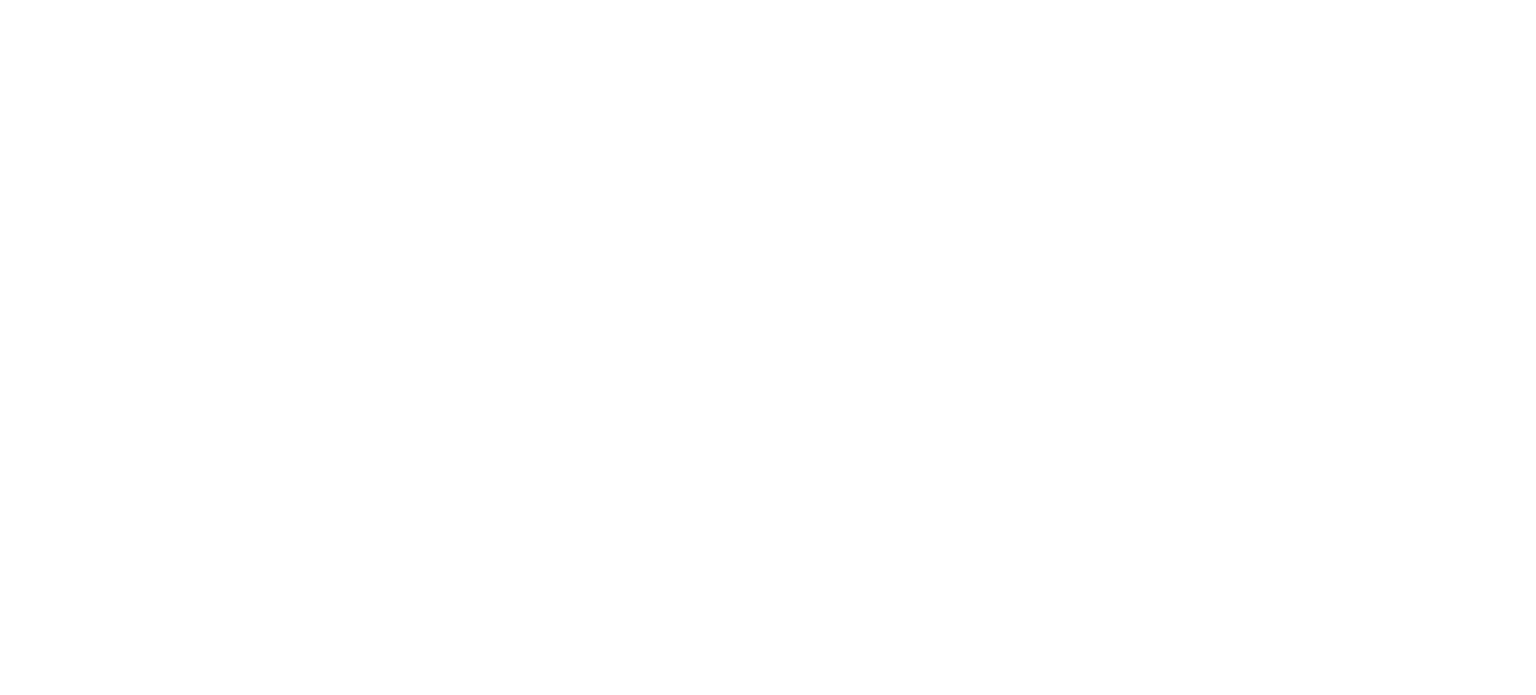 scroll, scrollTop: 0, scrollLeft: 0, axis: both 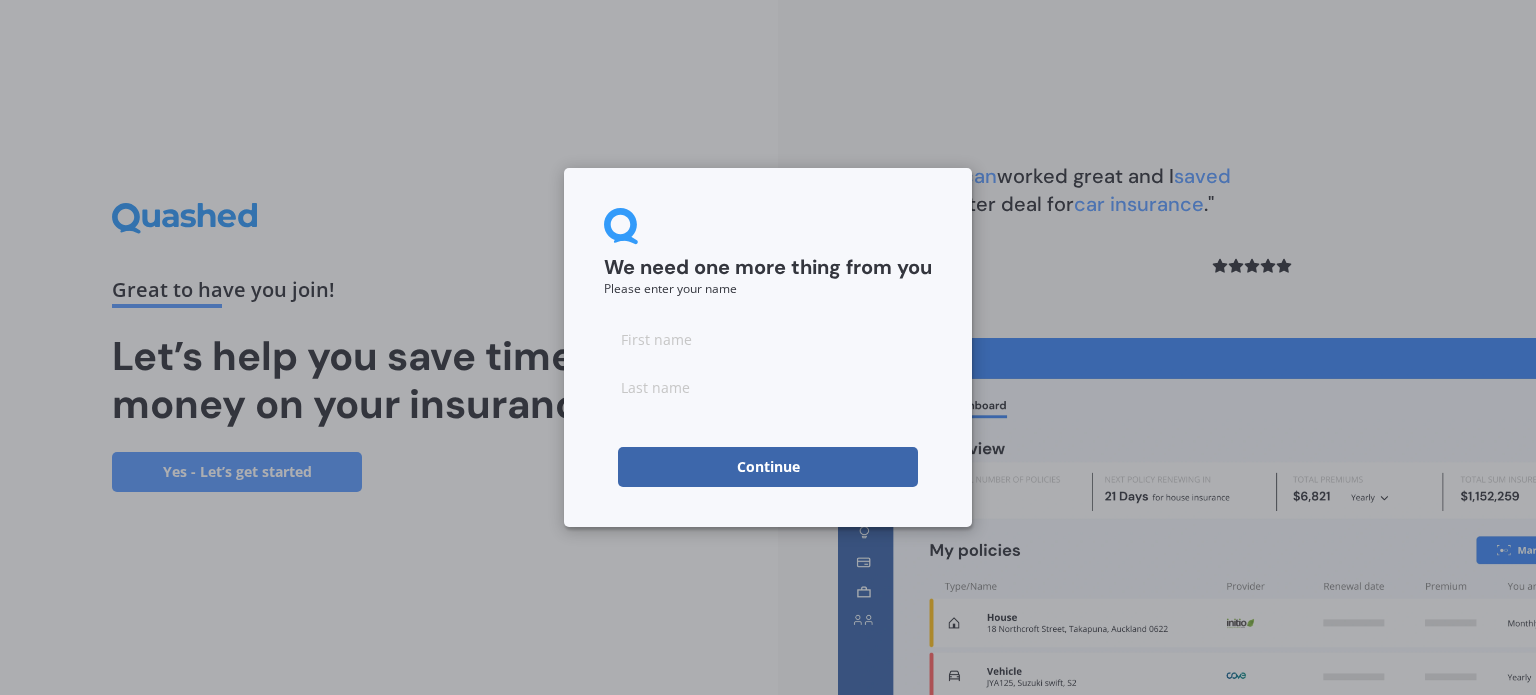 click at bounding box center (768, 339) 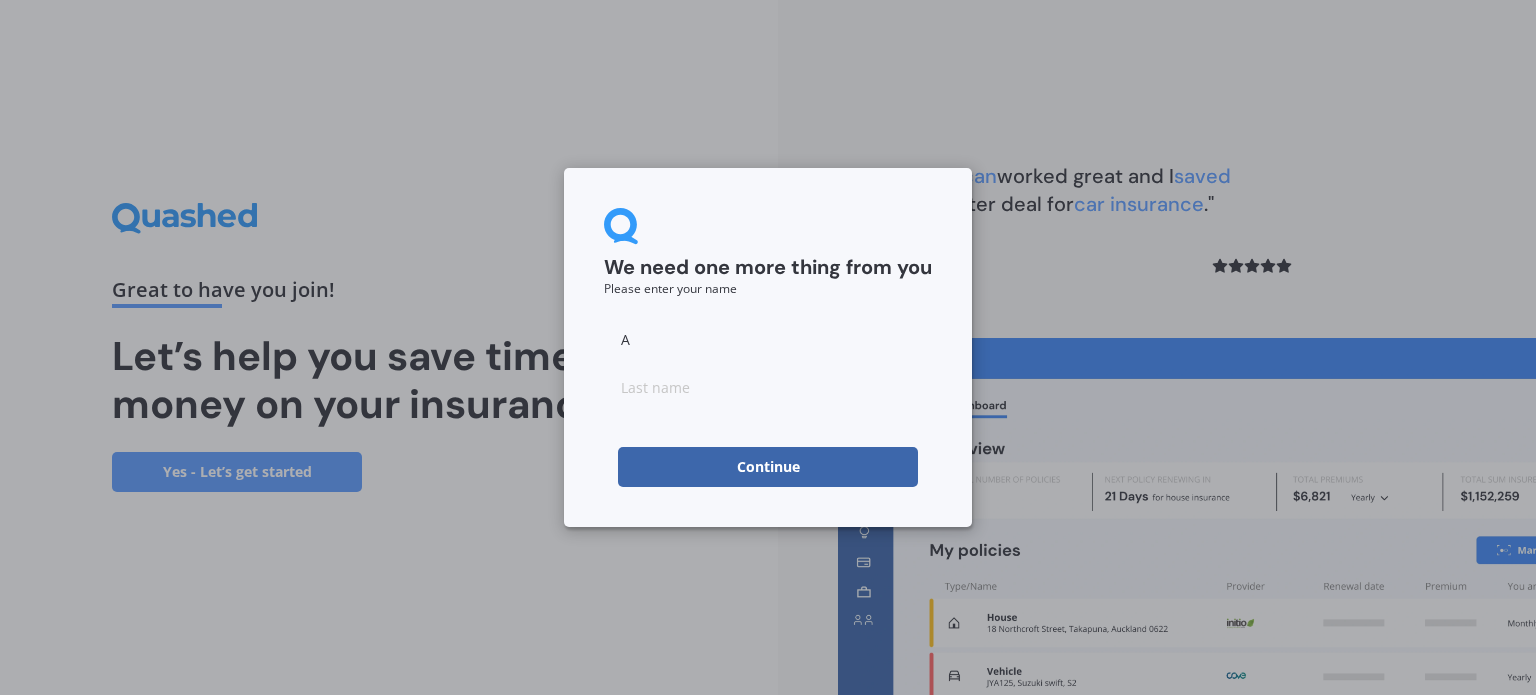 type on "A" 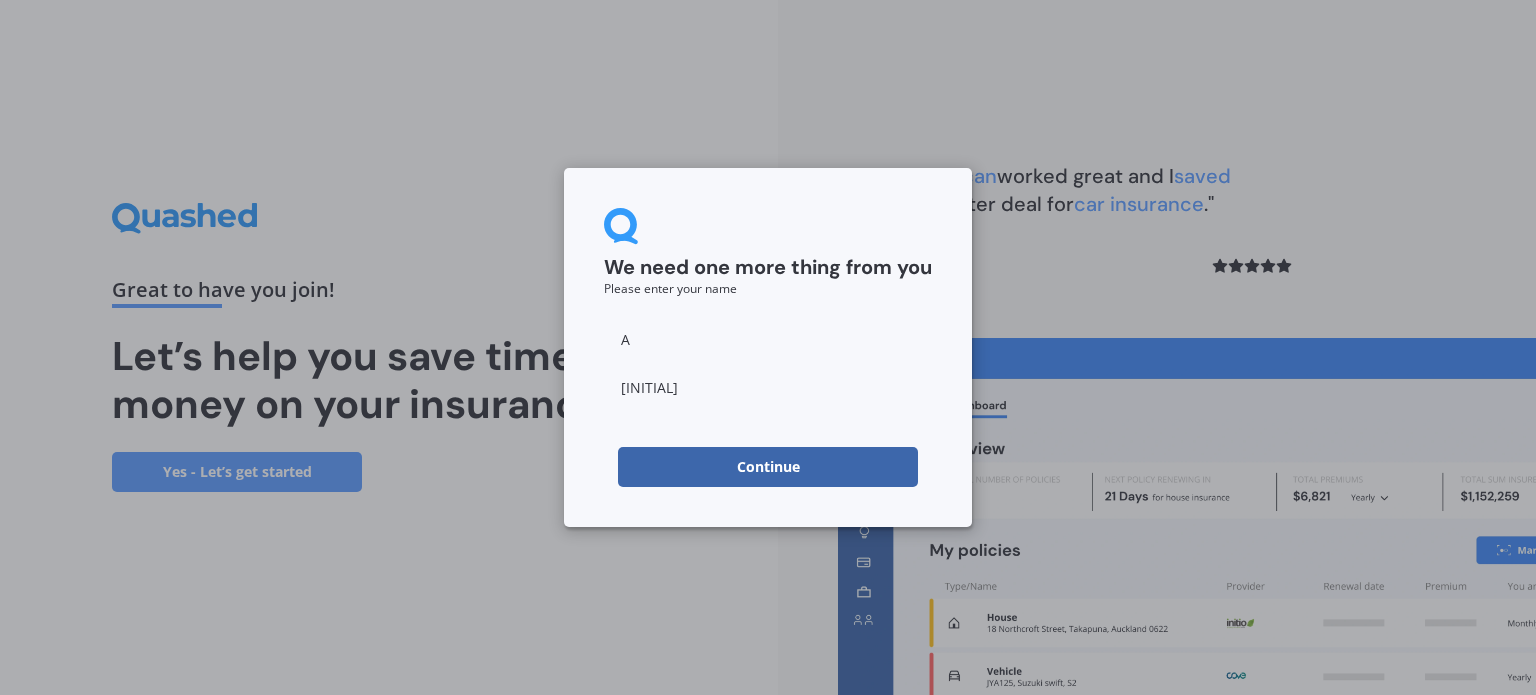 type on "[INITIAL]" 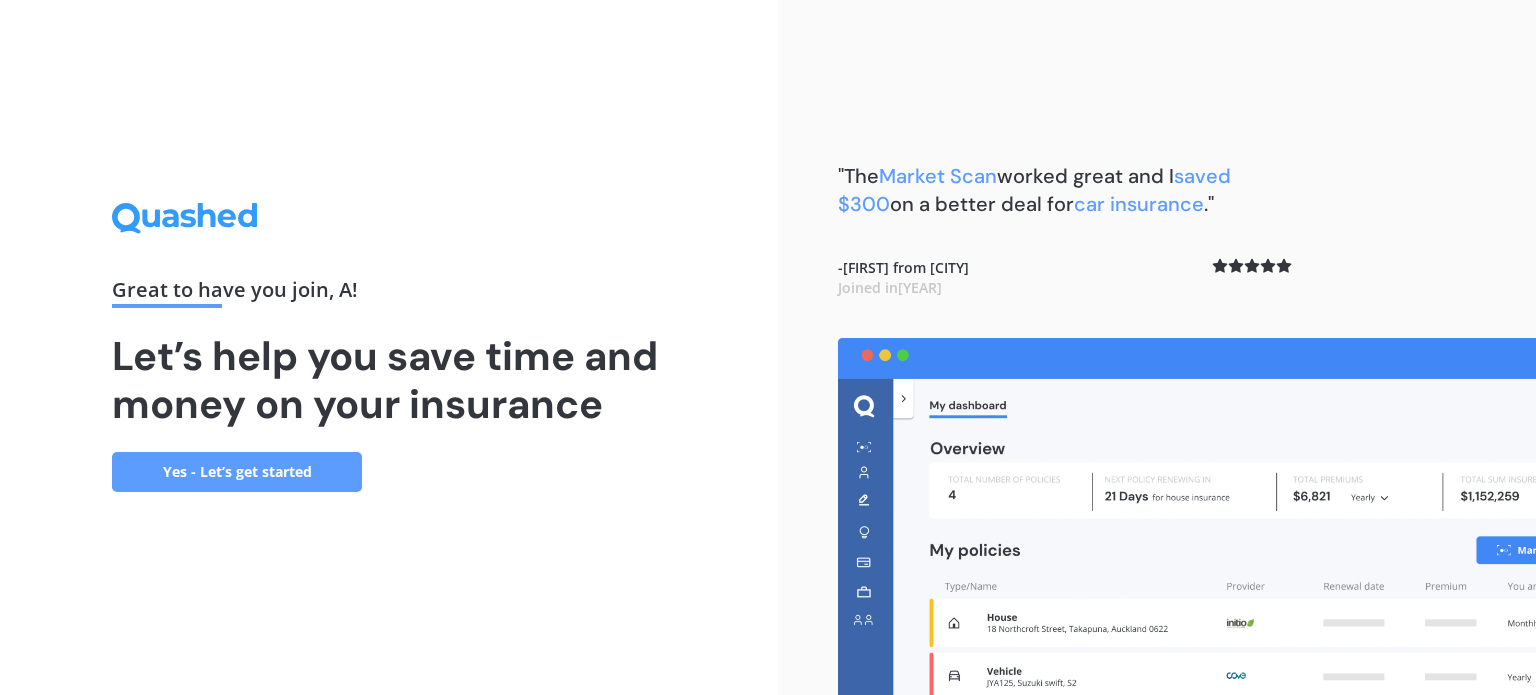 click on "Yes - Let’s get started" at bounding box center (237, 472) 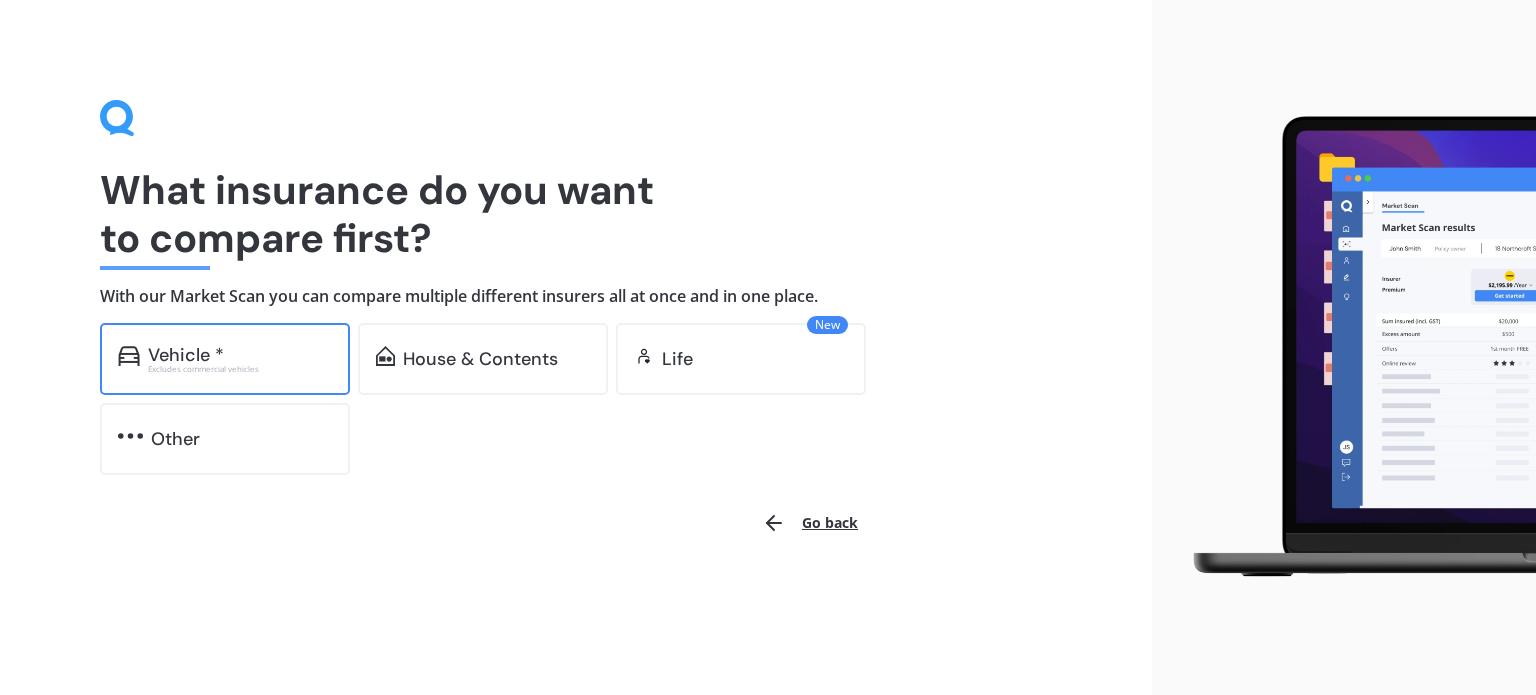 click on "Vehicle * Excludes commercial vehicles" at bounding box center [225, 359] 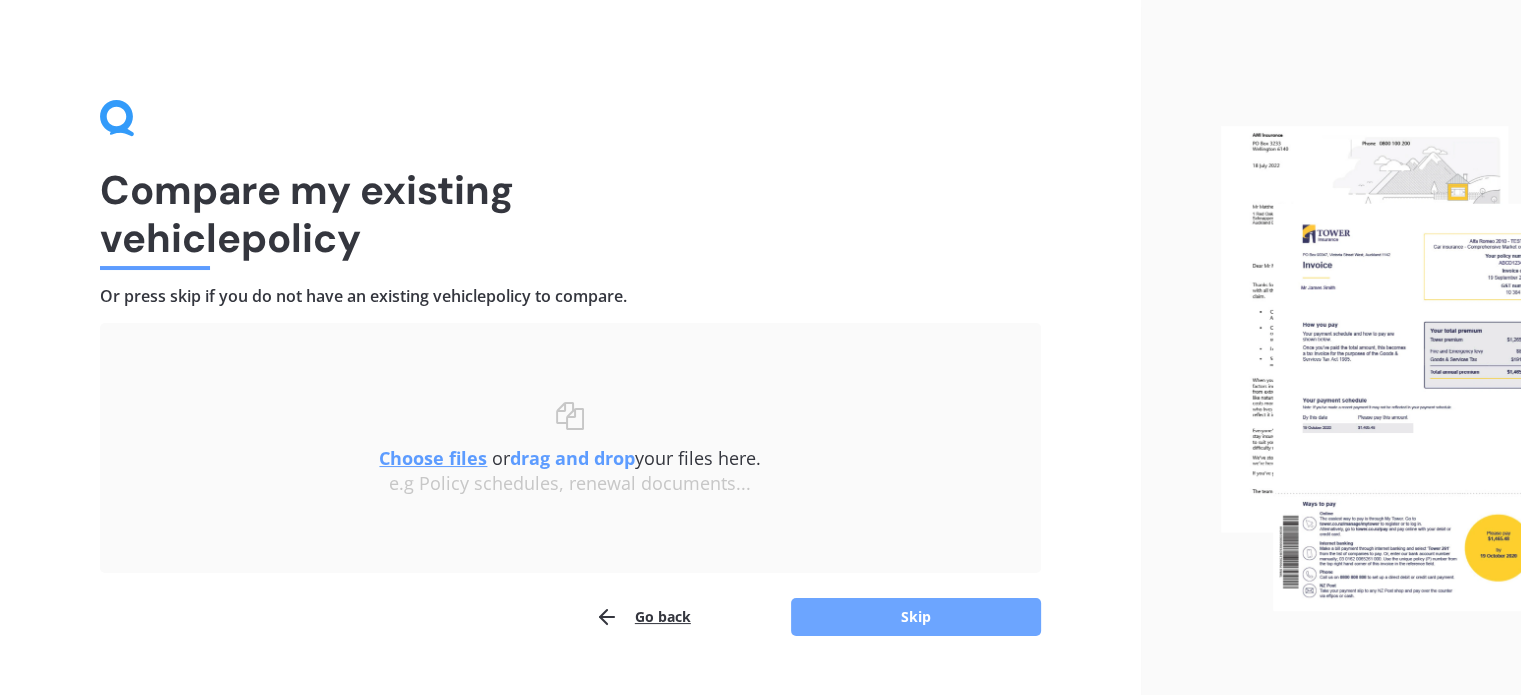 click on "Skip" at bounding box center [916, 617] 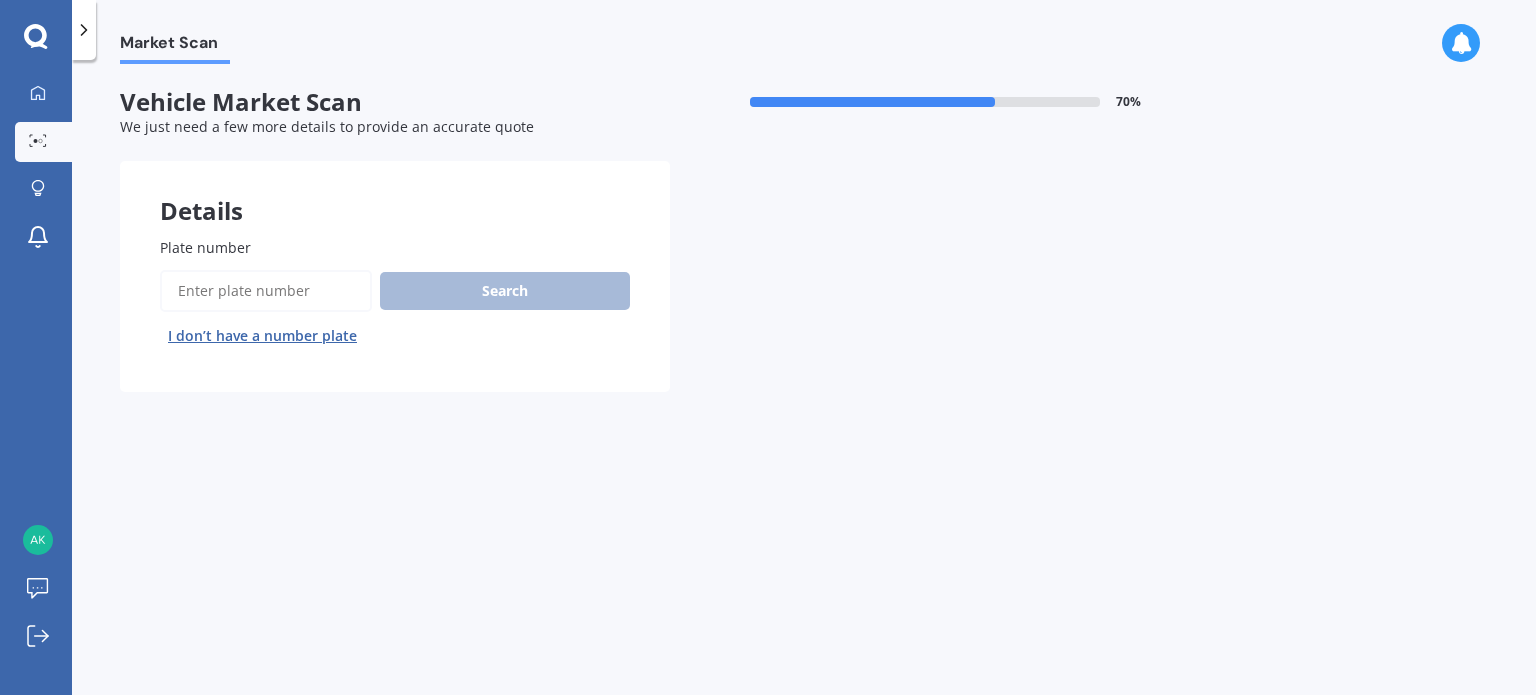 click on "Plate number" at bounding box center [266, 291] 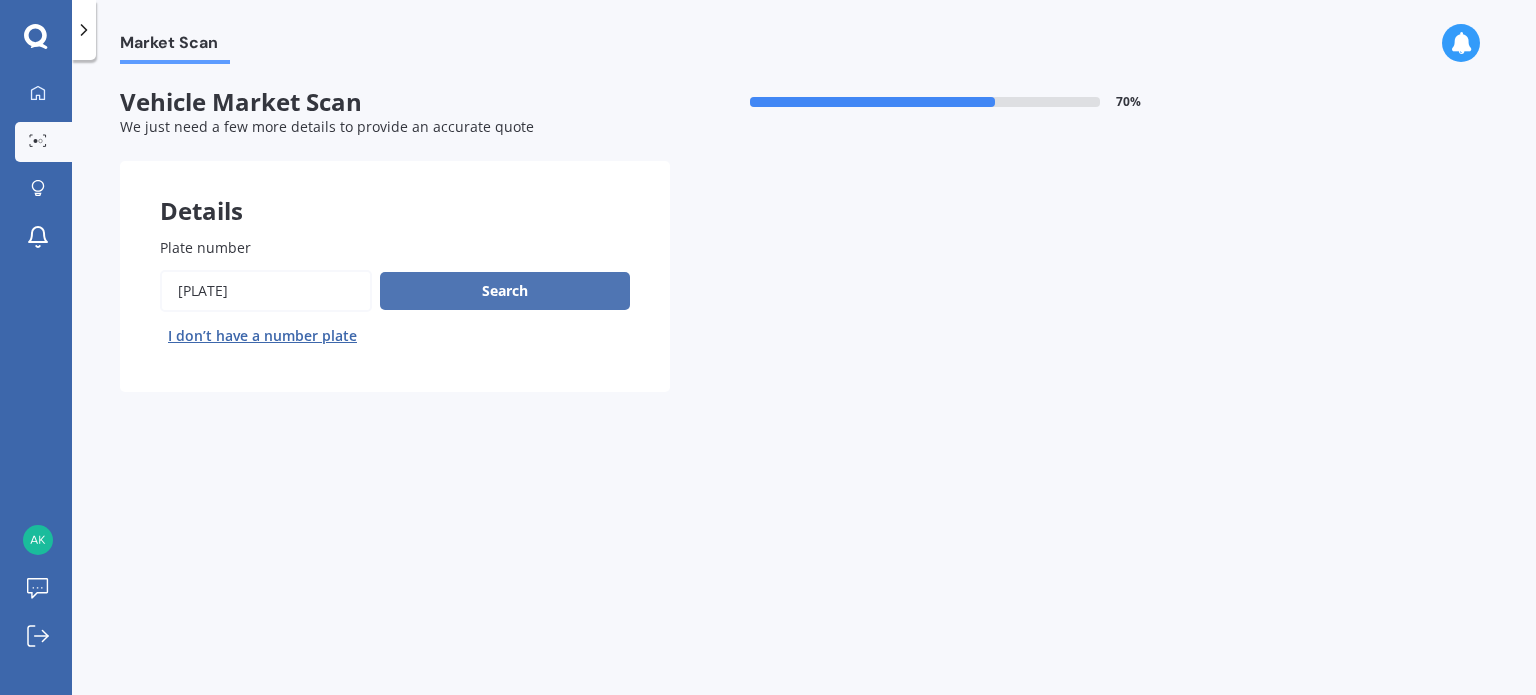 type on "[PLATE]" 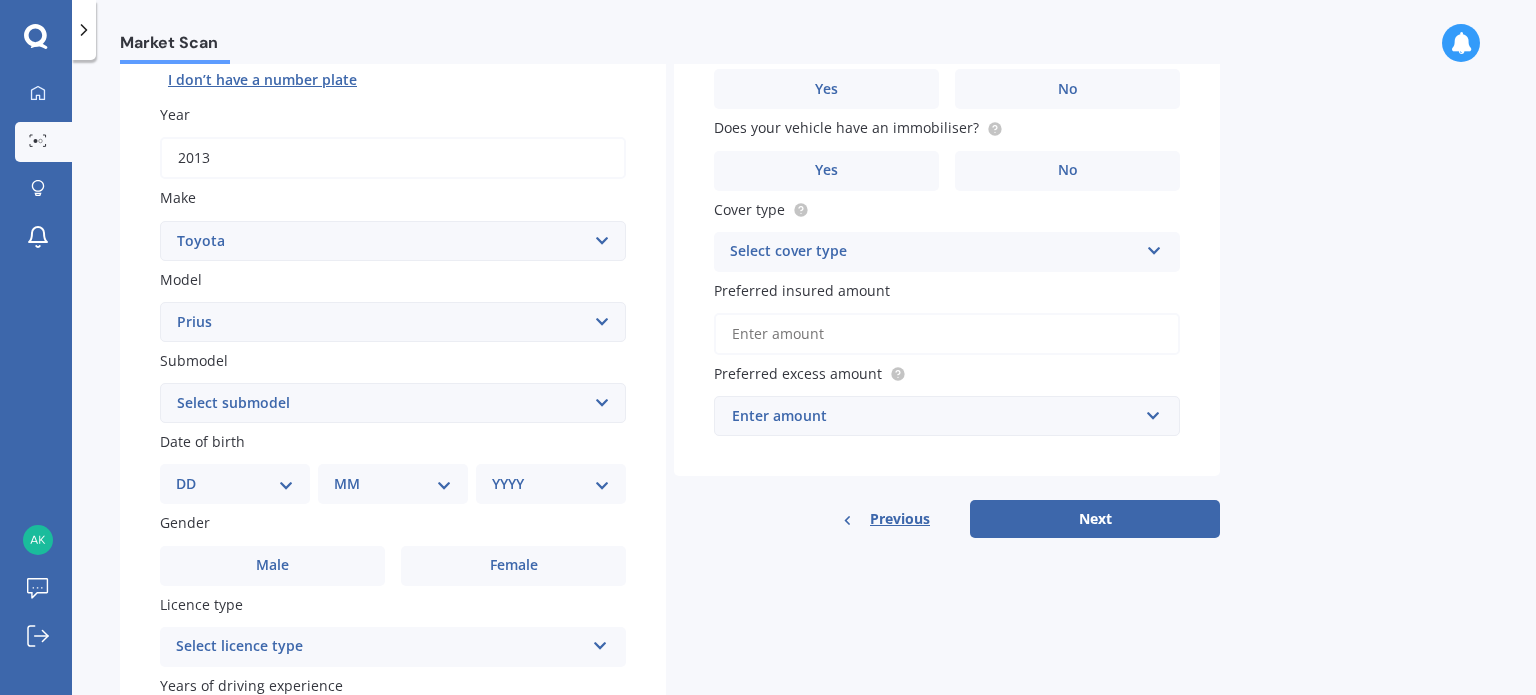scroll, scrollTop: 262, scrollLeft: 0, axis: vertical 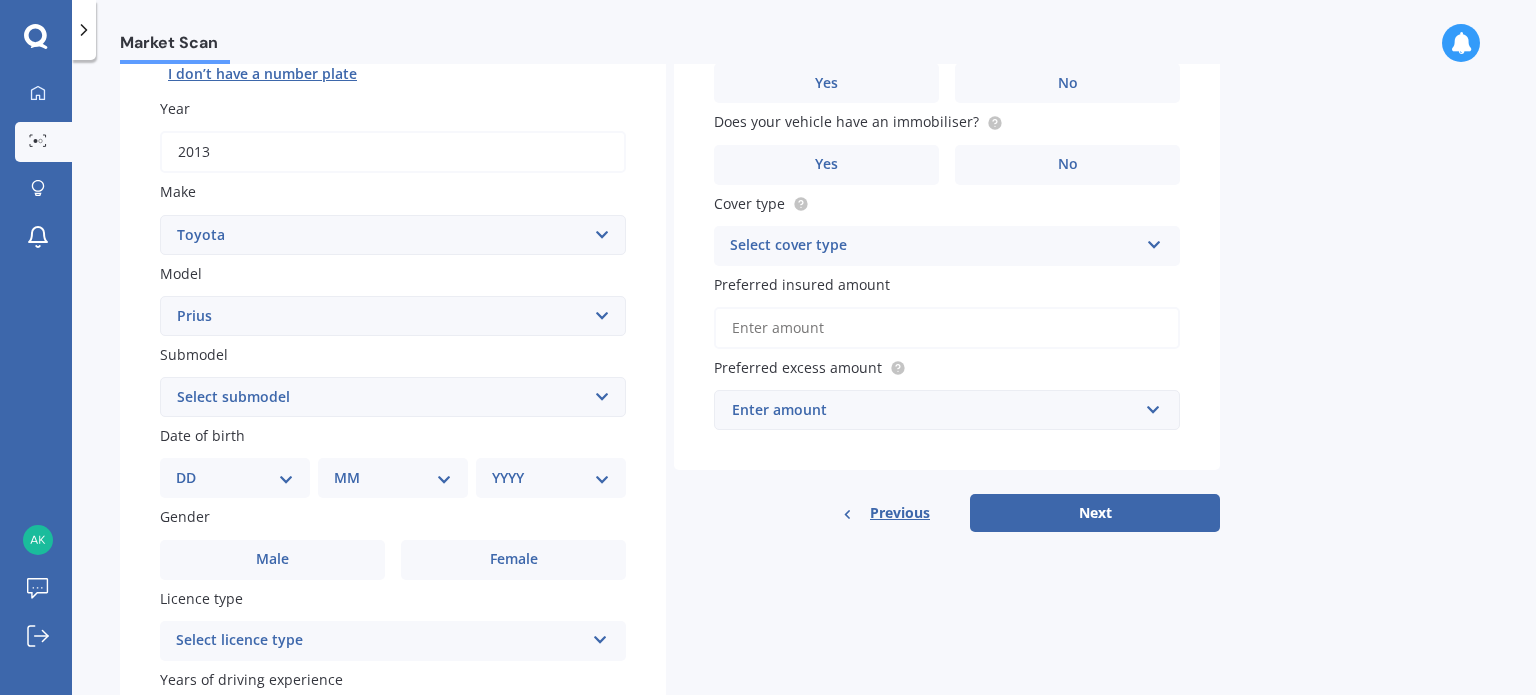 click on "Select submodel (All other) Hybrid" at bounding box center [393, 397] 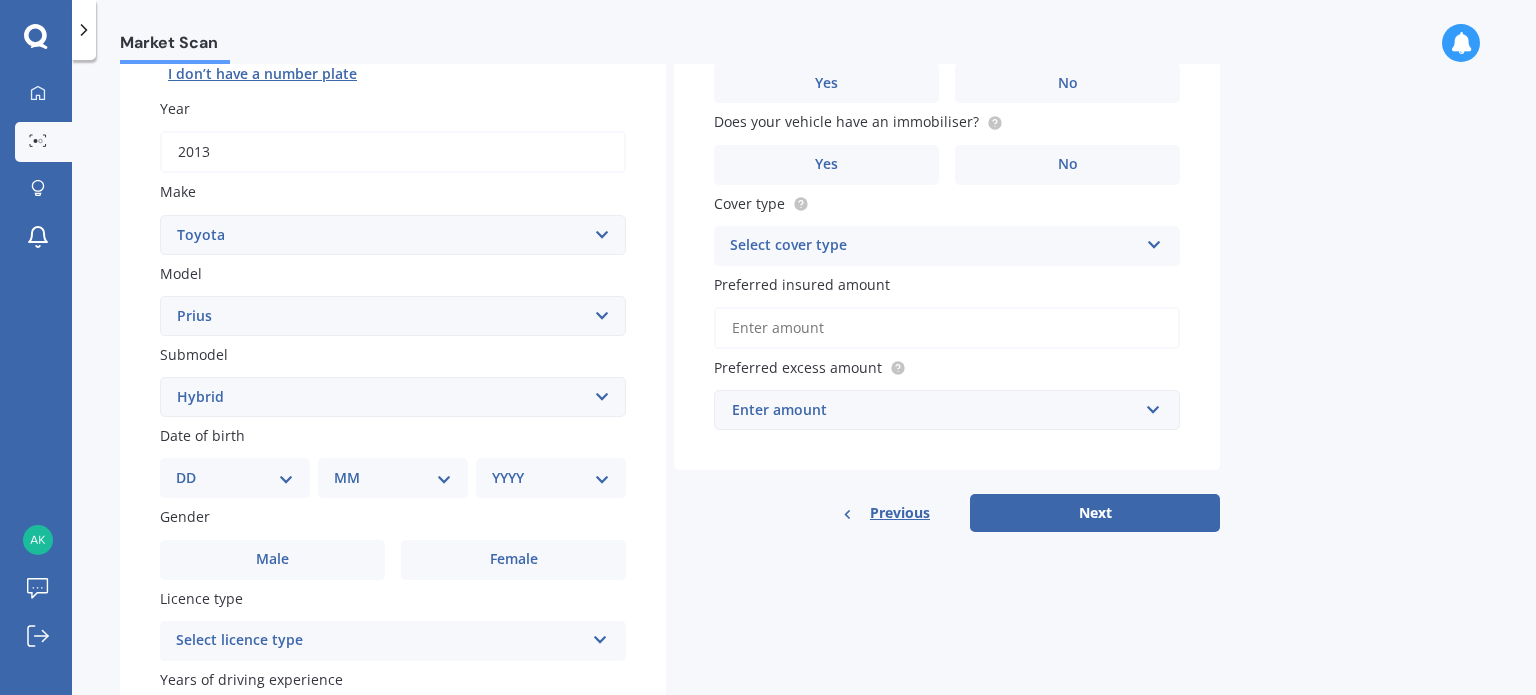 click on "Select submodel (All other) Hybrid" at bounding box center (393, 397) 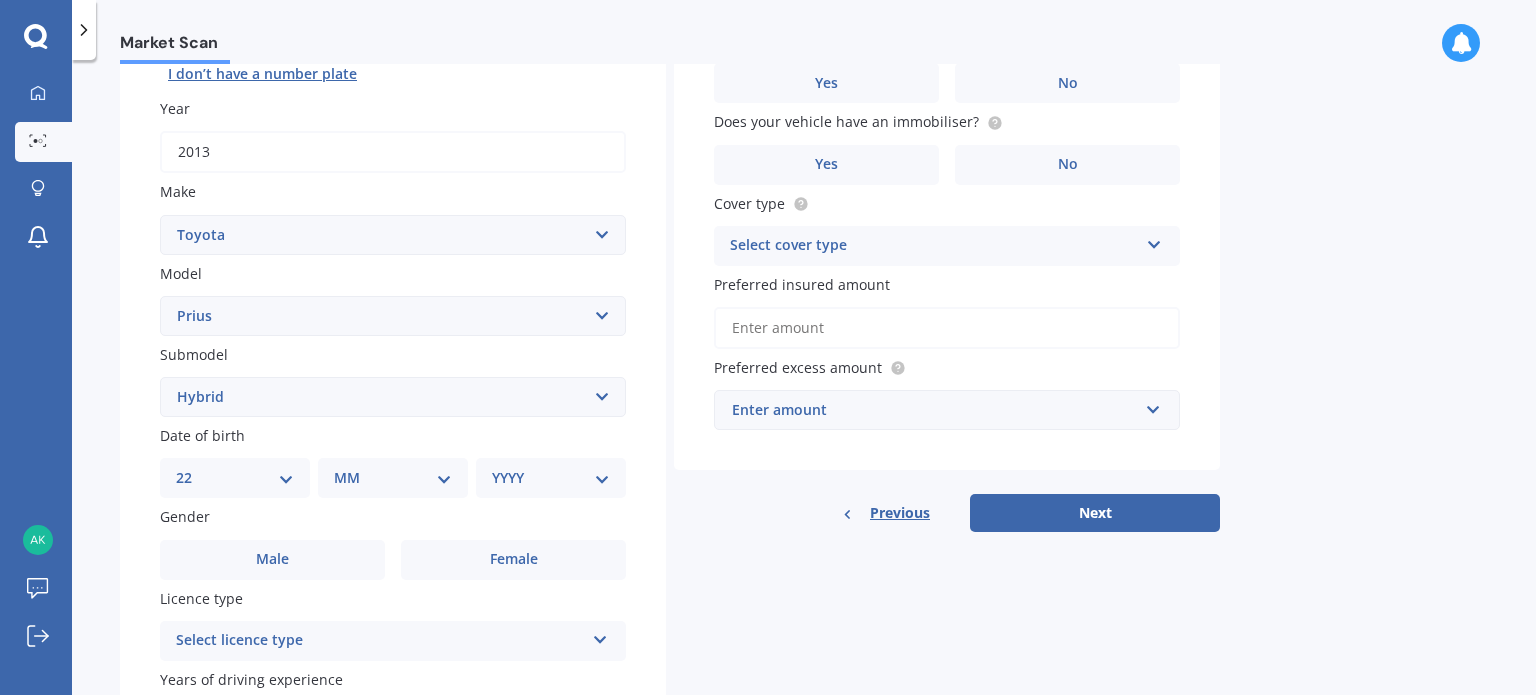 click on "DD 01 02 03 04 05 06 07 08 09 10 11 12 13 14 15 16 17 18 19 20 21 22 23 24 25 26 27 28 29 30 31" at bounding box center [235, 478] 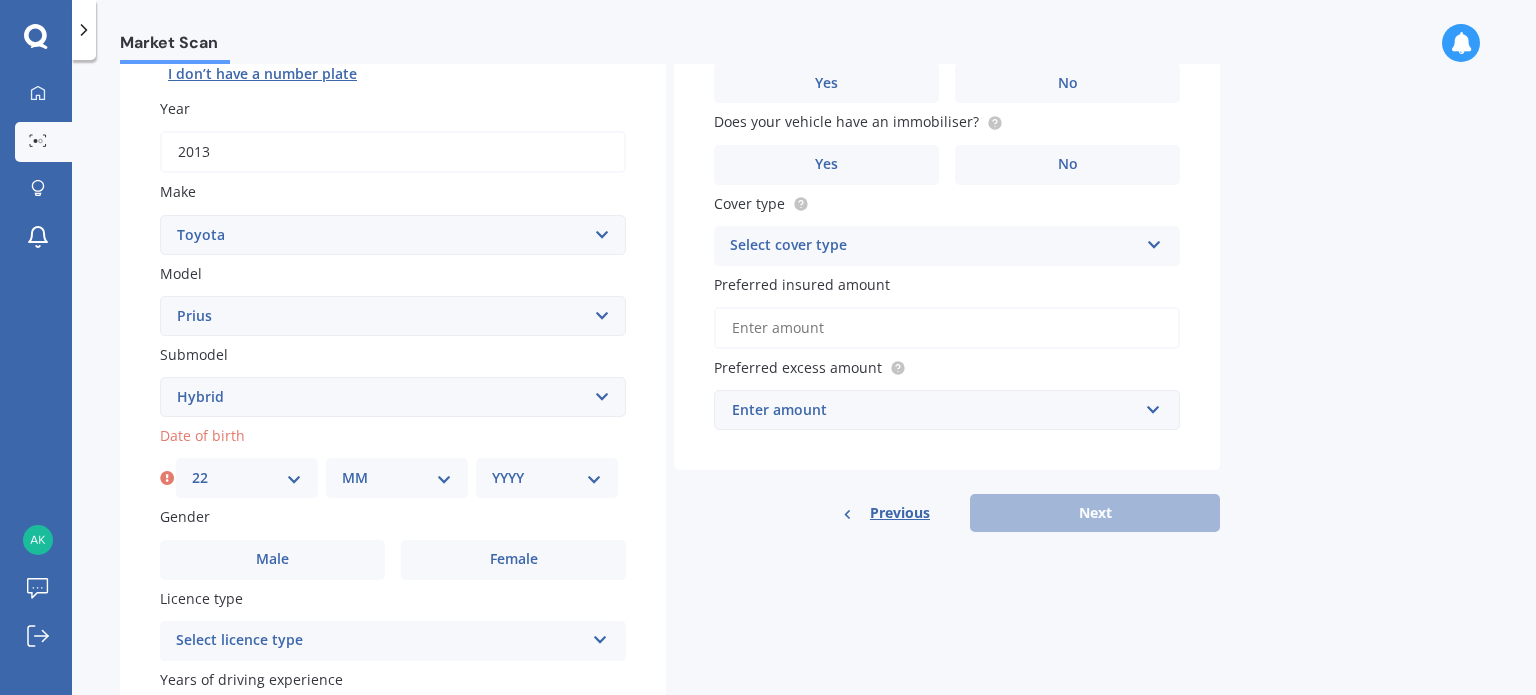 click on "MM 01 02 03 04 05 06 07 08 09 10 11 12" at bounding box center [397, 478] 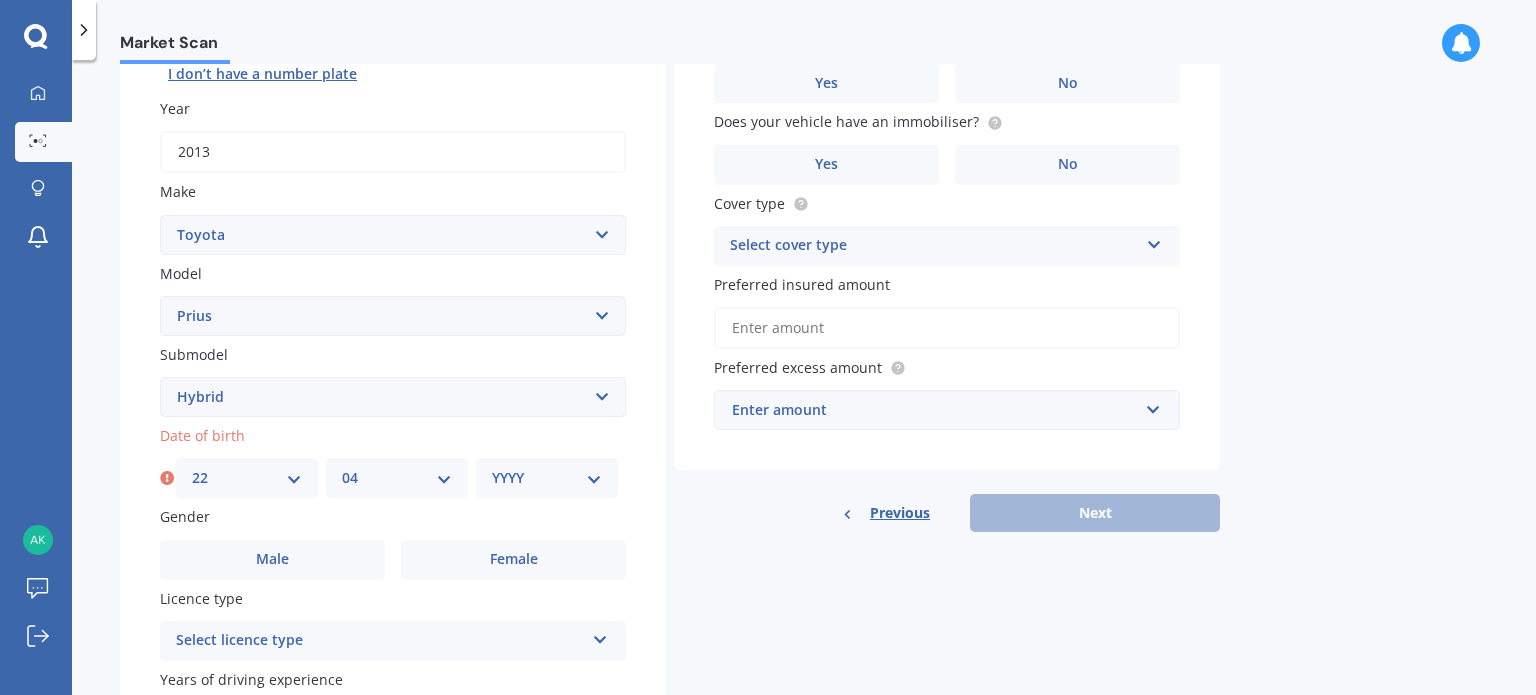 click on "MM 01 02 03 04 05 06 07 08 09 10 11 12" at bounding box center (397, 478) 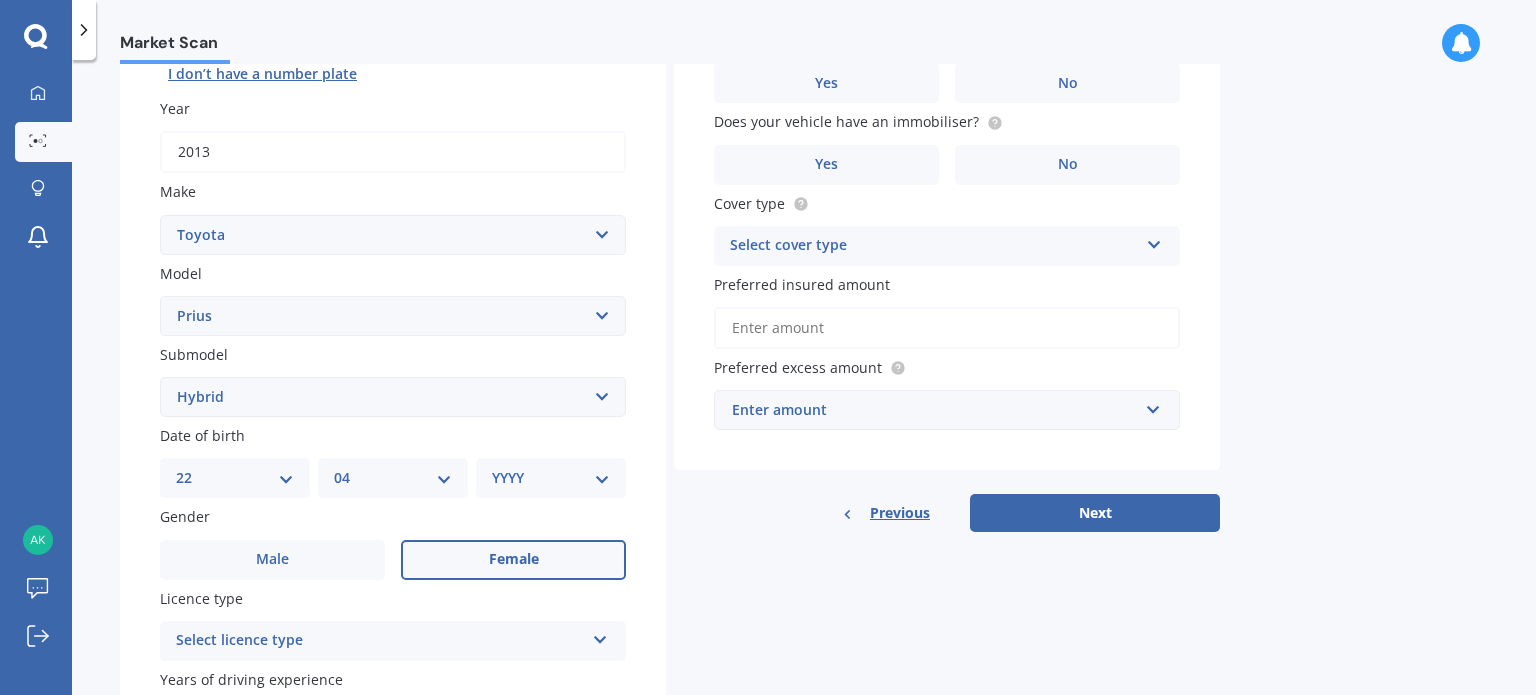 click on "Female" at bounding box center [272, 559] 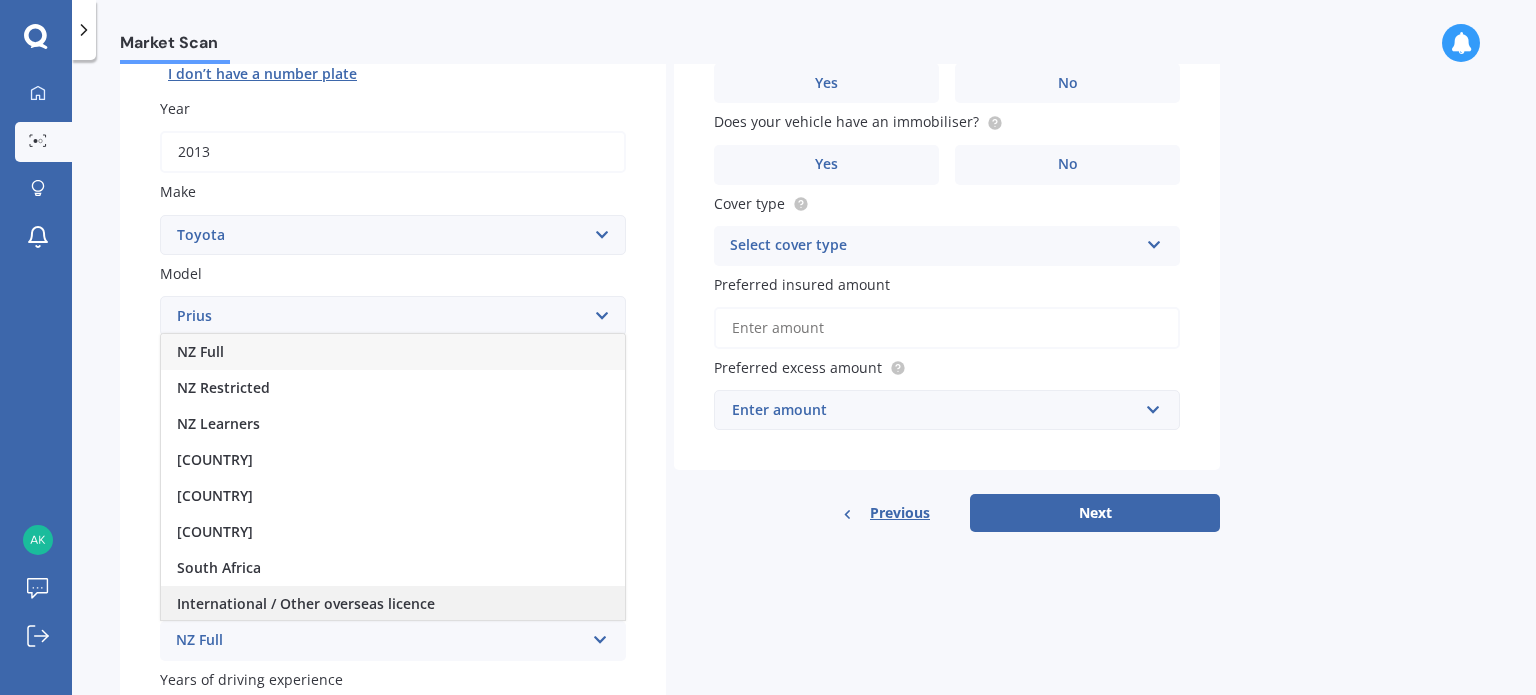 click on "International / Other overseas licence" at bounding box center [200, 351] 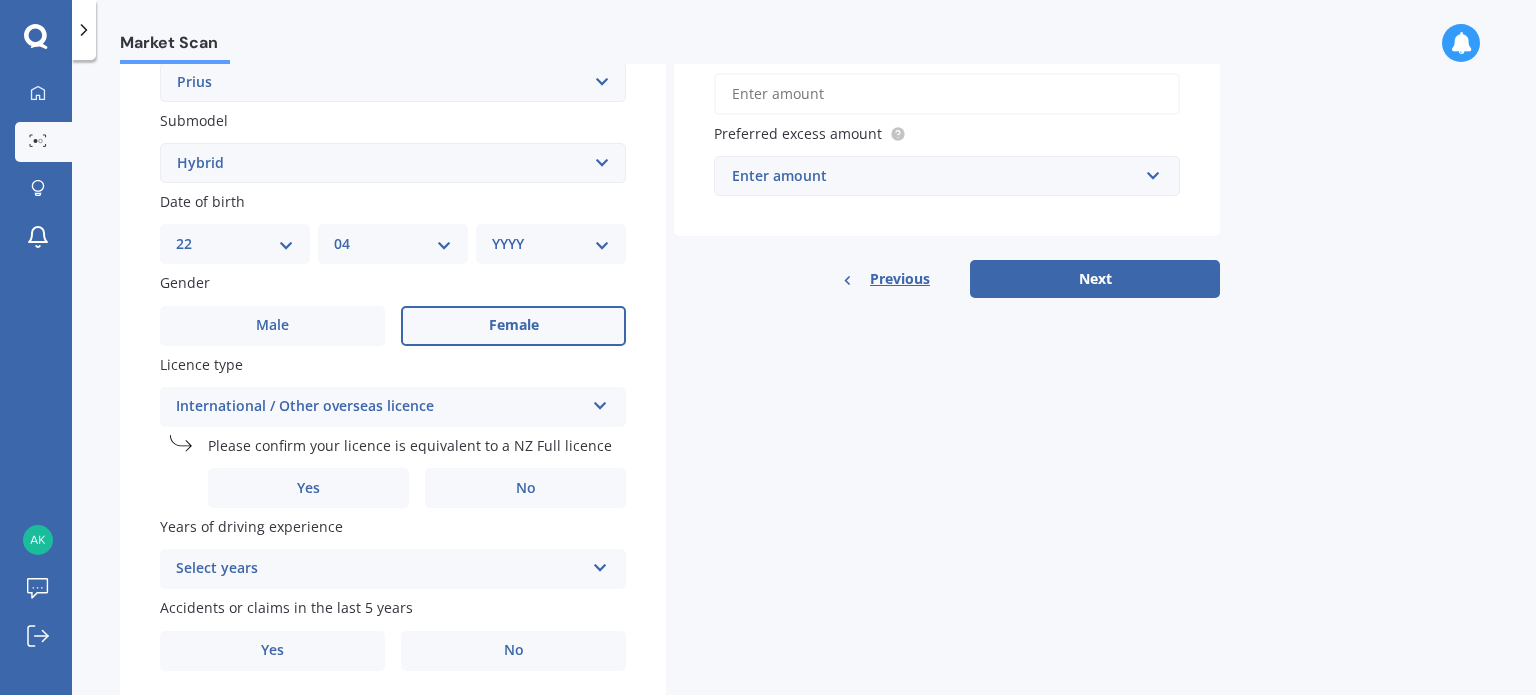 scroll, scrollTop: 499, scrollLeft: 0, axis: vertical 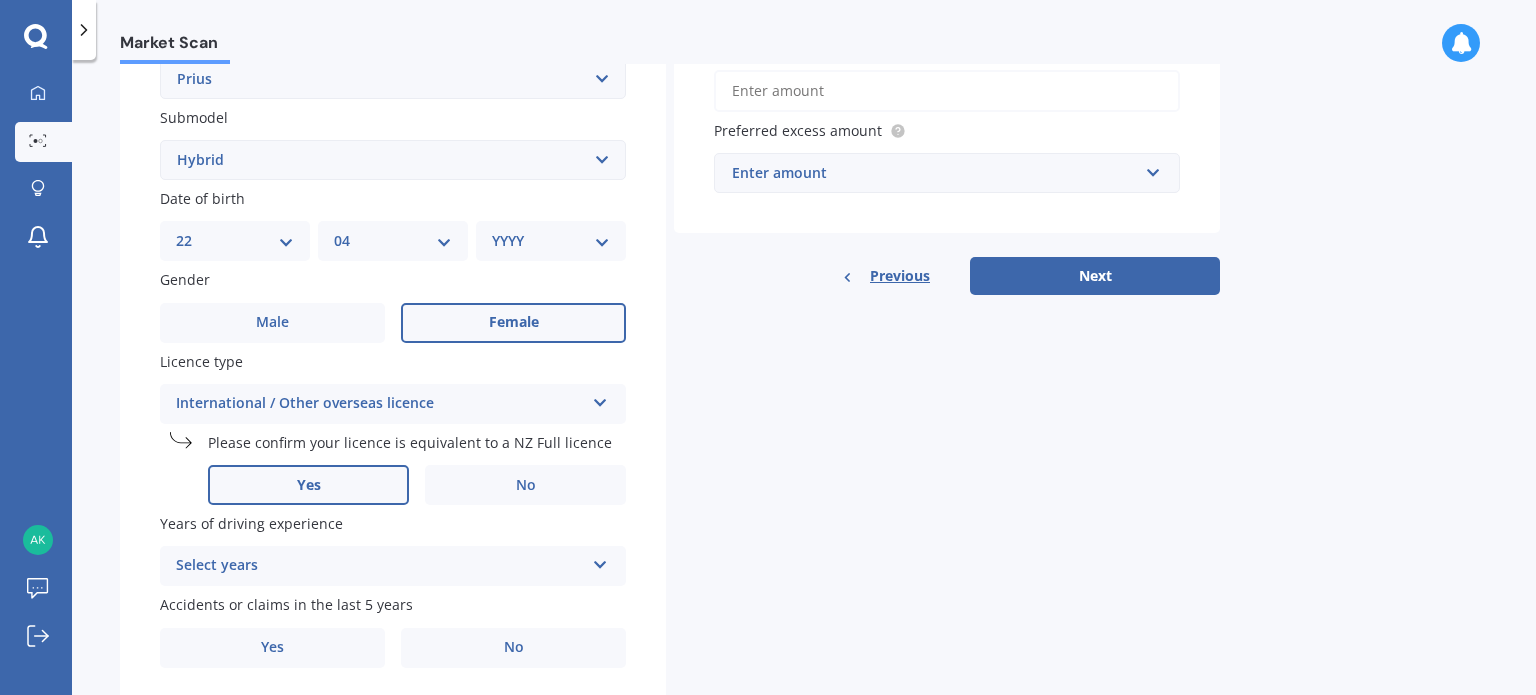 click on "Yes" at bounding box center (308, 485) 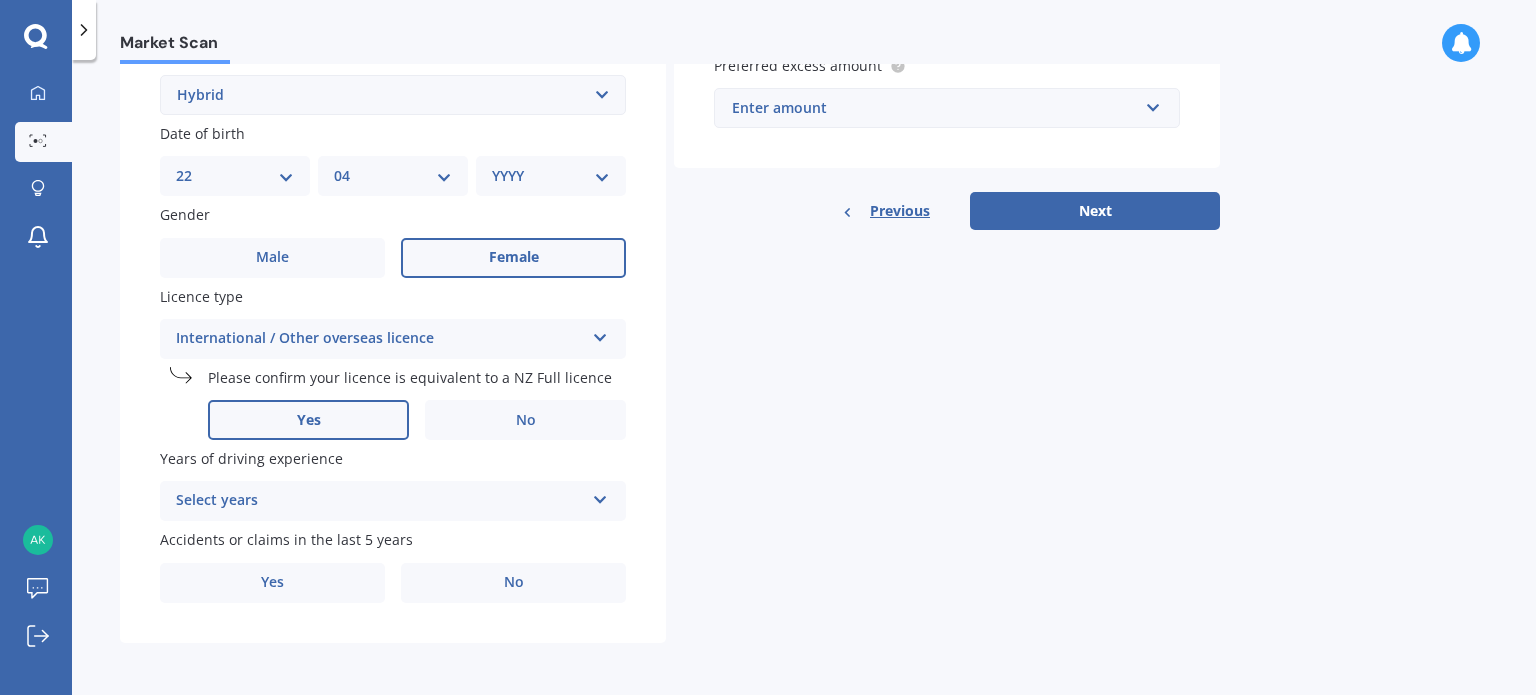 scroll, scrollTop: 563, scrollLeft: 0, axis: vertical 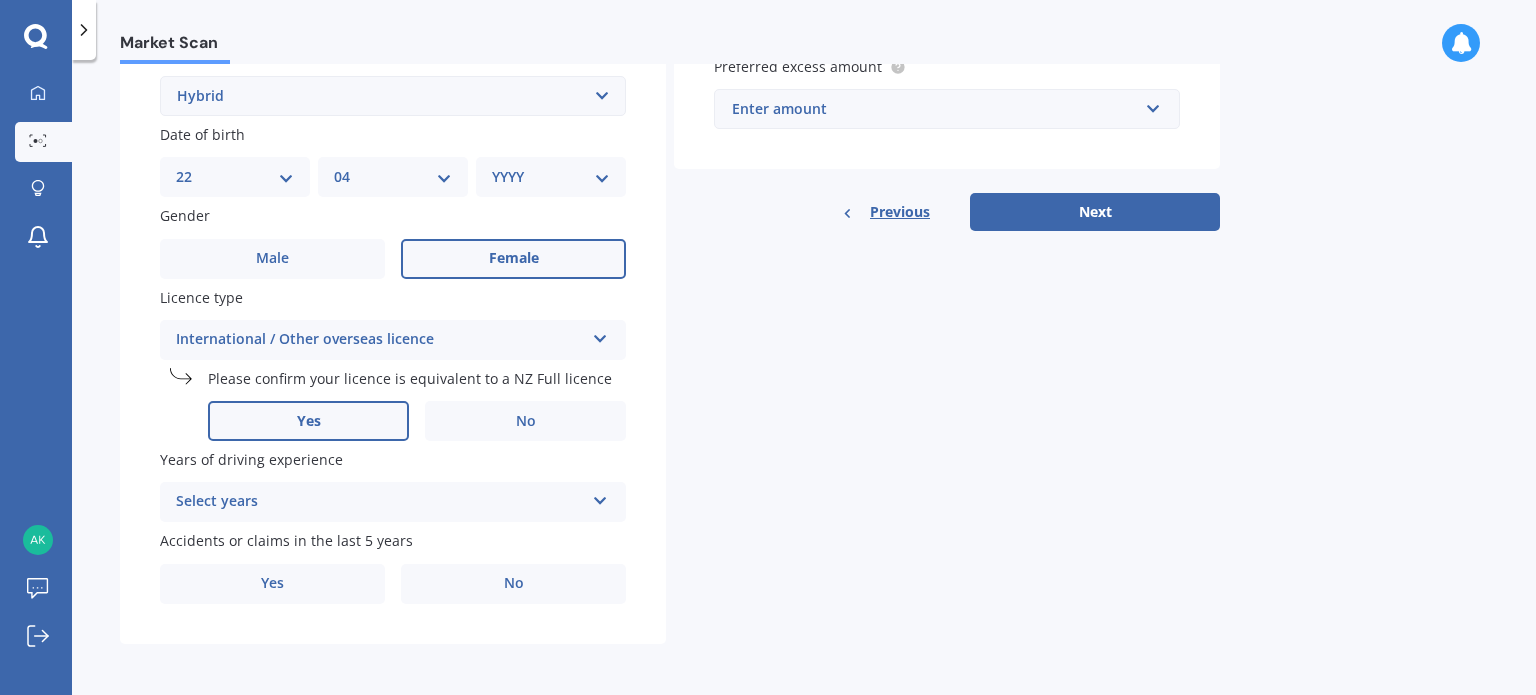 click on "Select years" at bounding box center [380, 502] 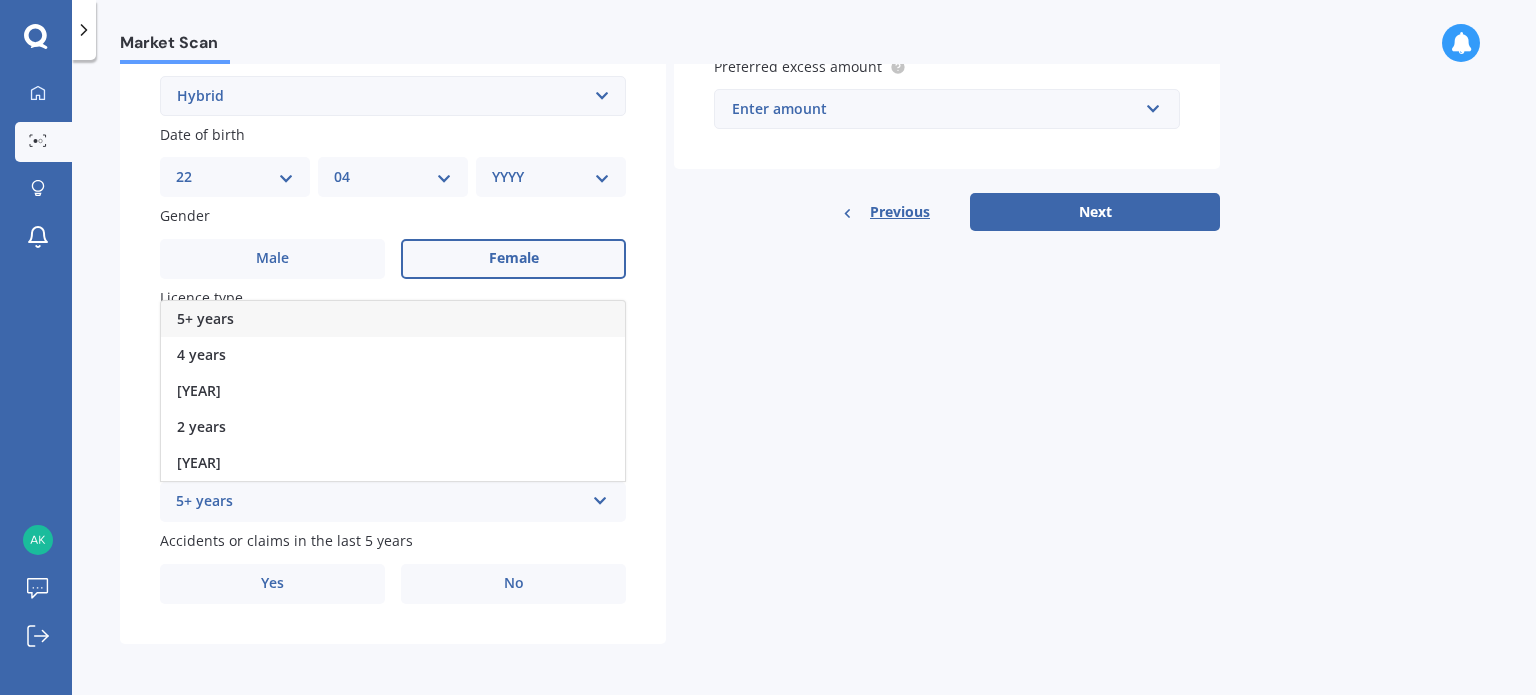 click on "5+ years" at bounding box center (393, 319) 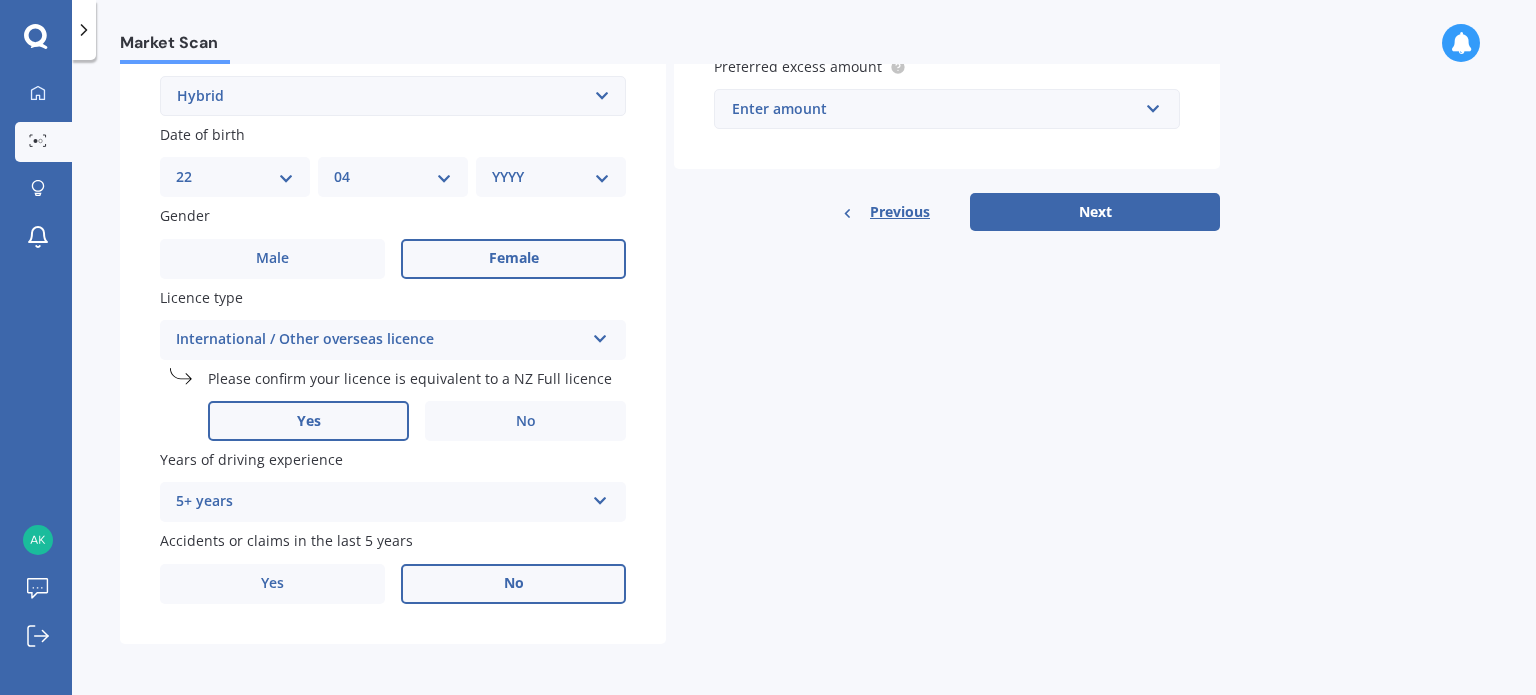 click on "No" at bounding box center (513, 259) 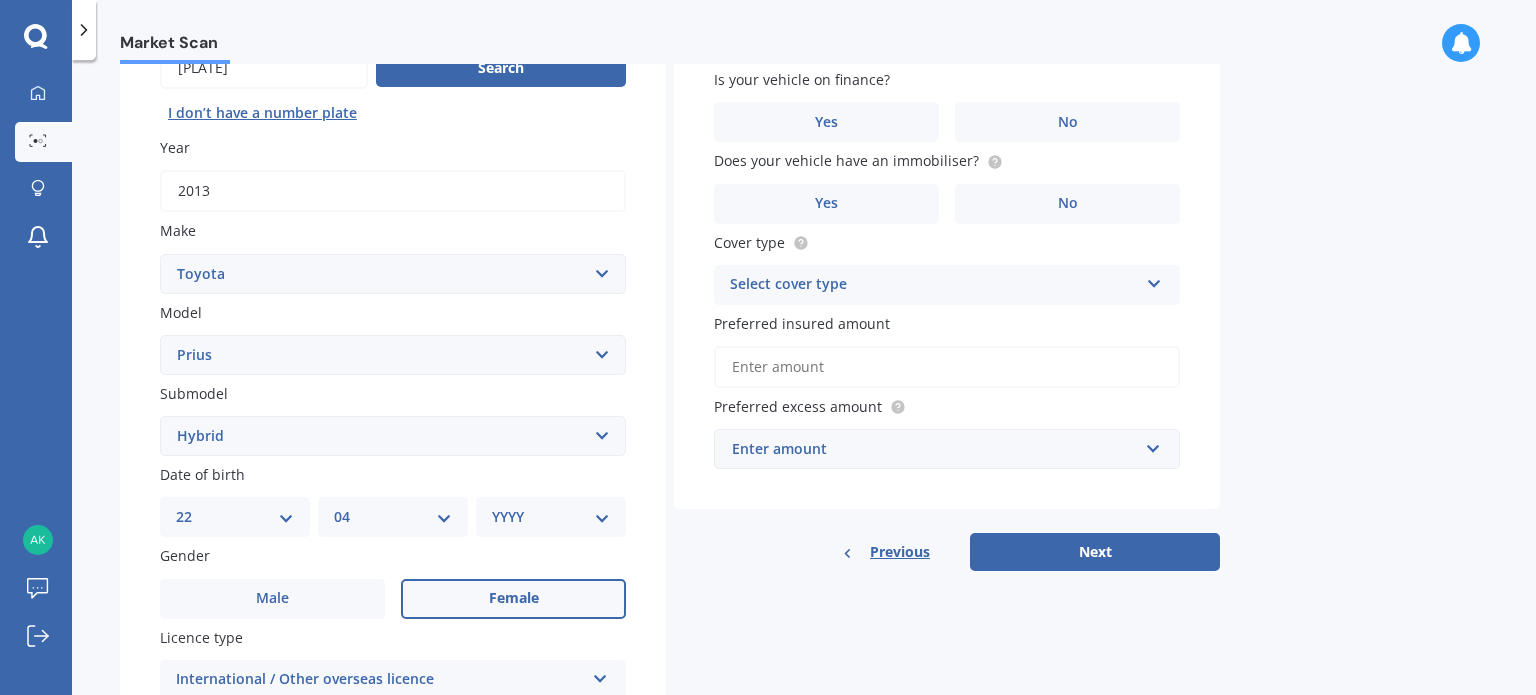 scroll, scrollTop: 0, scrollLeft: 0, axis: both 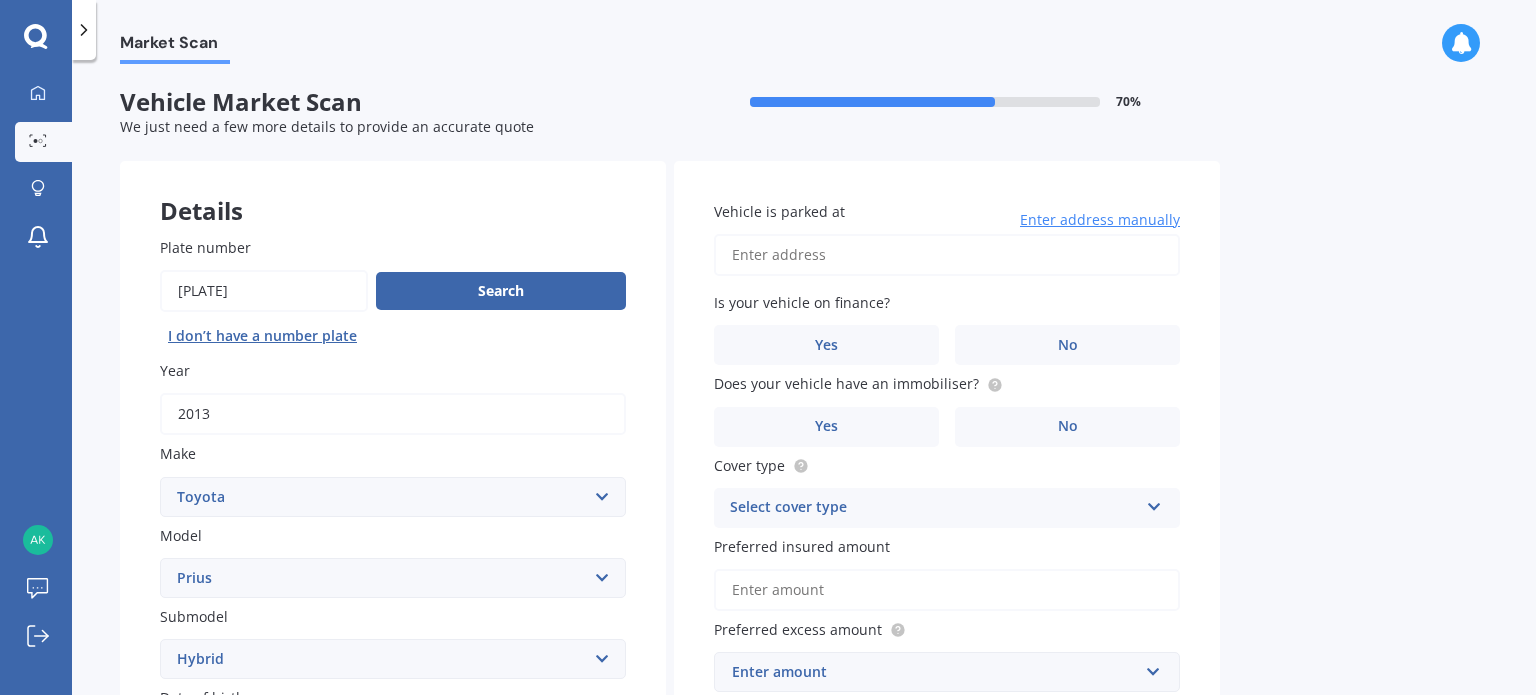click on "Vehicle is parked at" at bounding box center (947, 255) 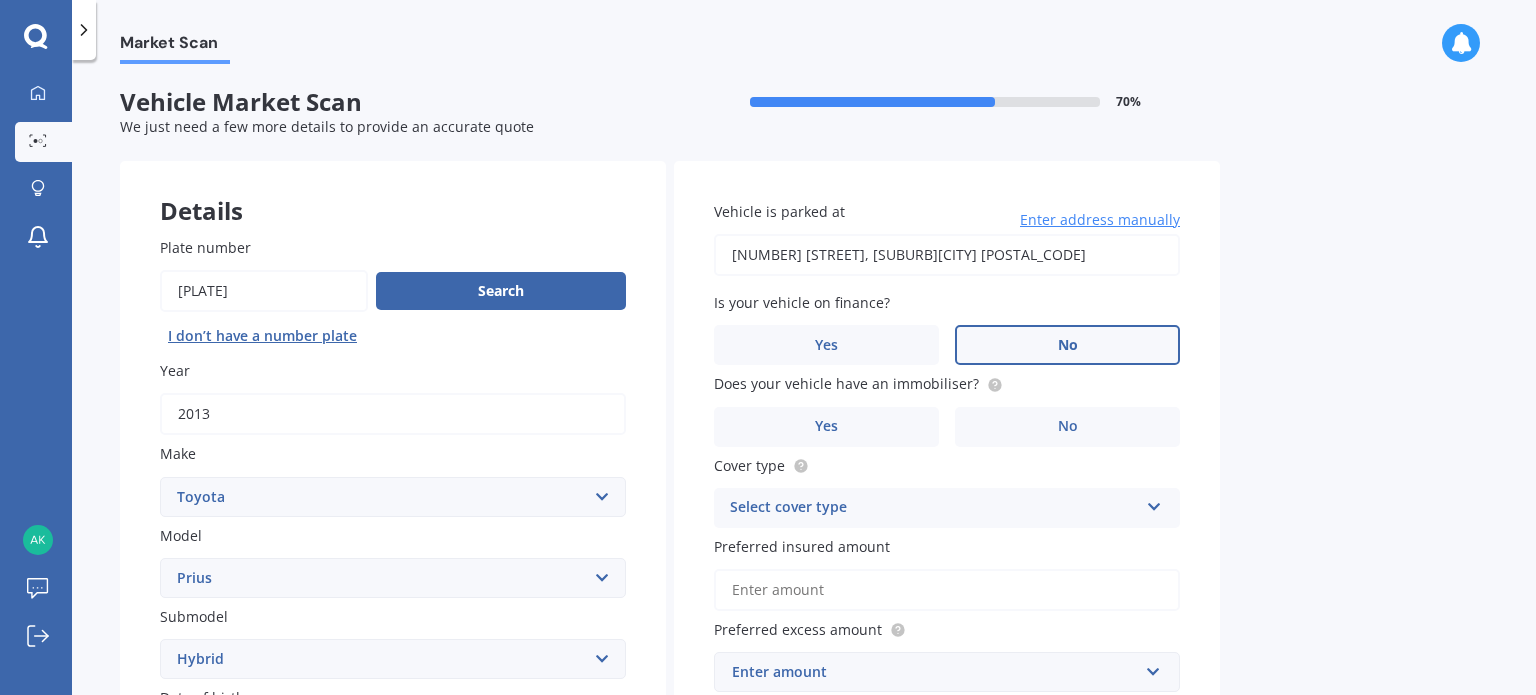 click on "No" at bounding box center (513, 822) 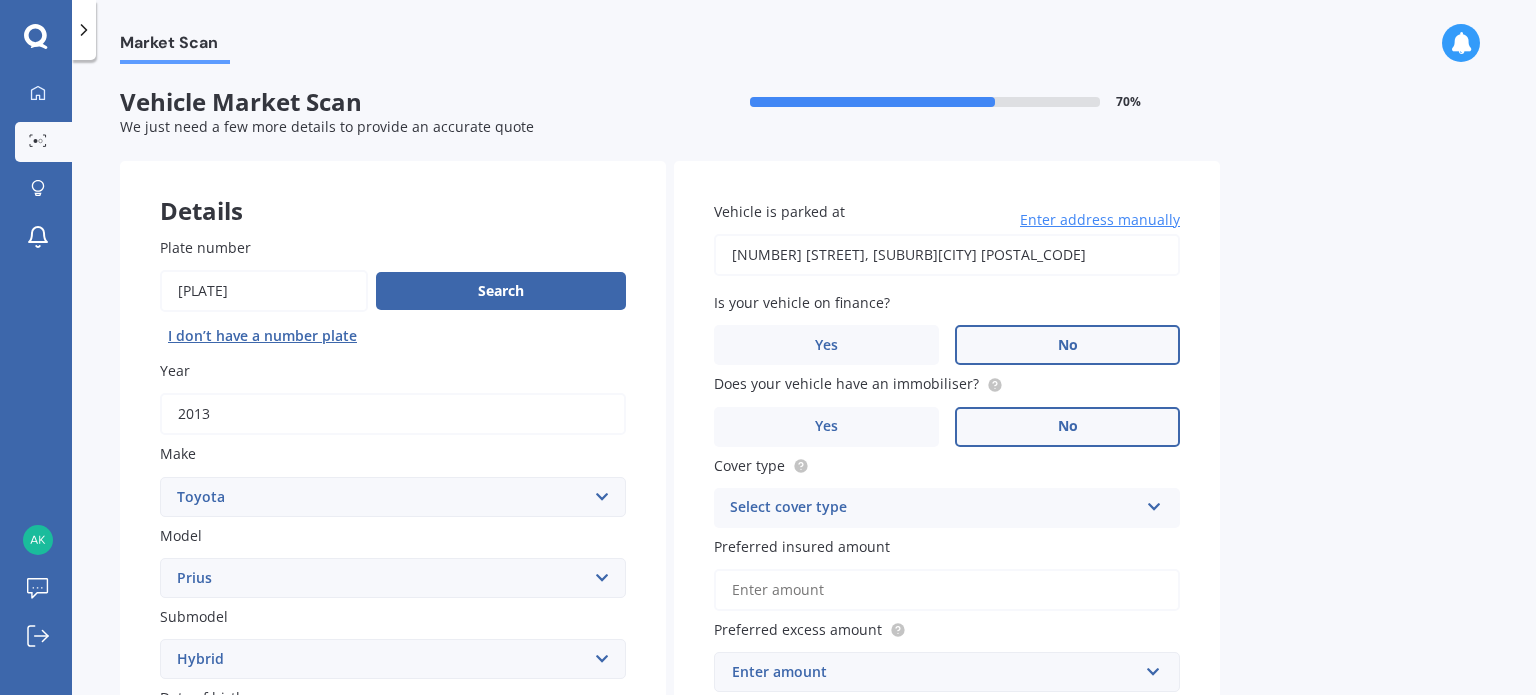 click on "No" at bounding box center (513, 822) 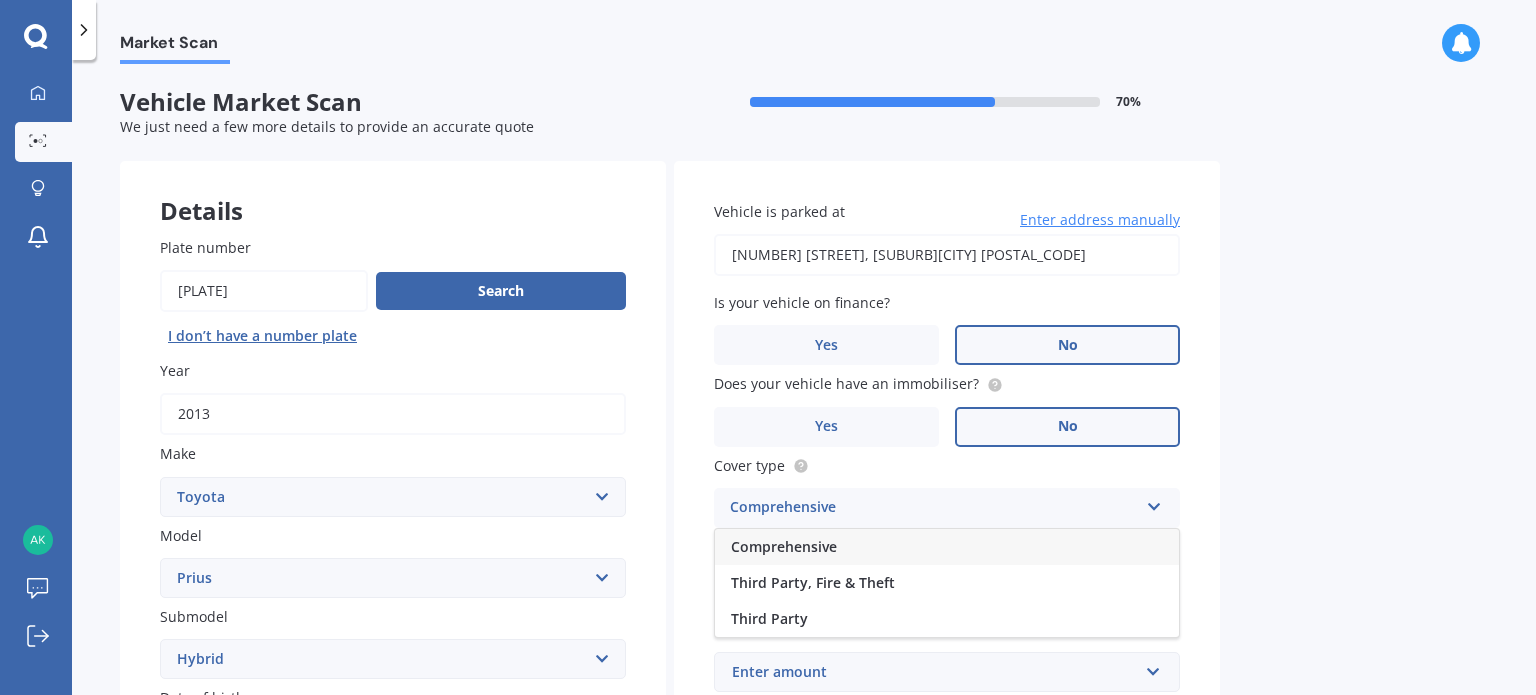 click on "Comprehensive" at bounding box center [947, 547] 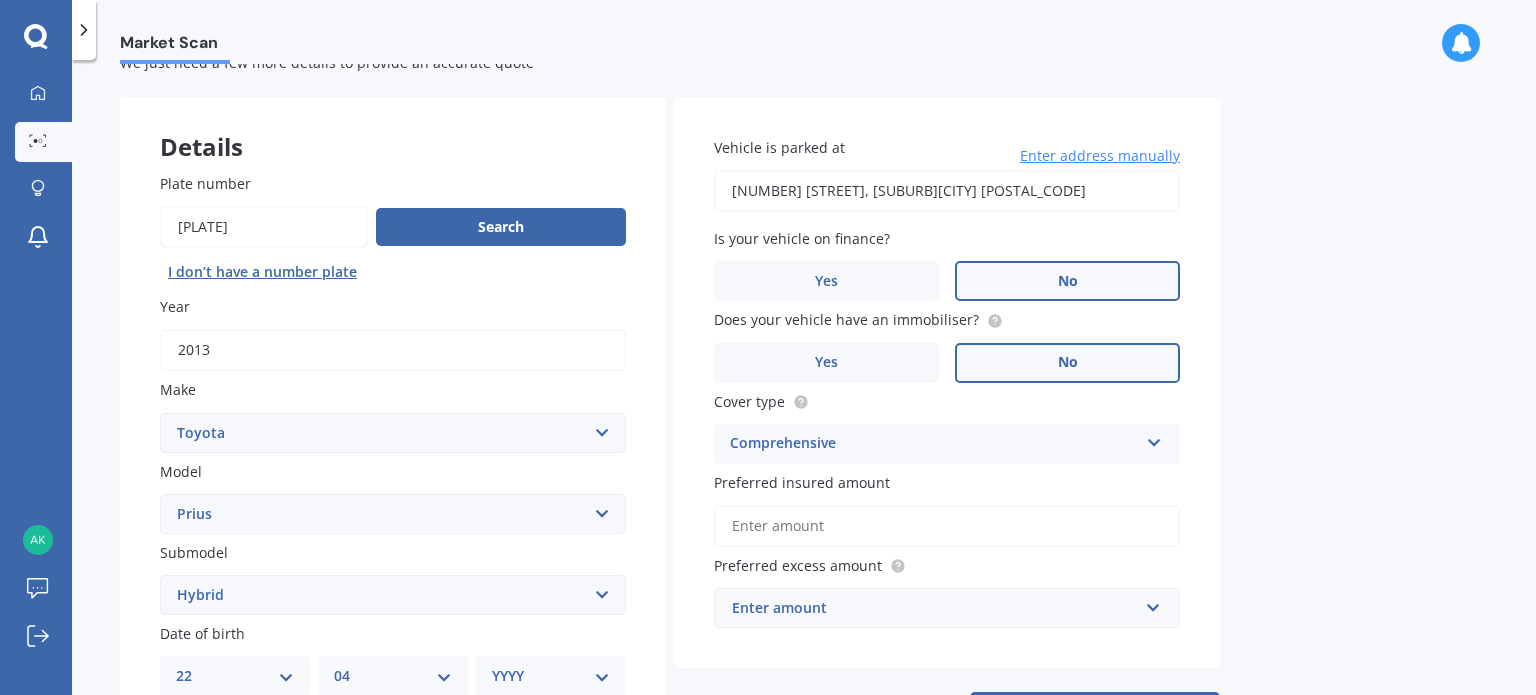 scroll, scrollTop: 66, scrollLeft: 0, axis: vertical 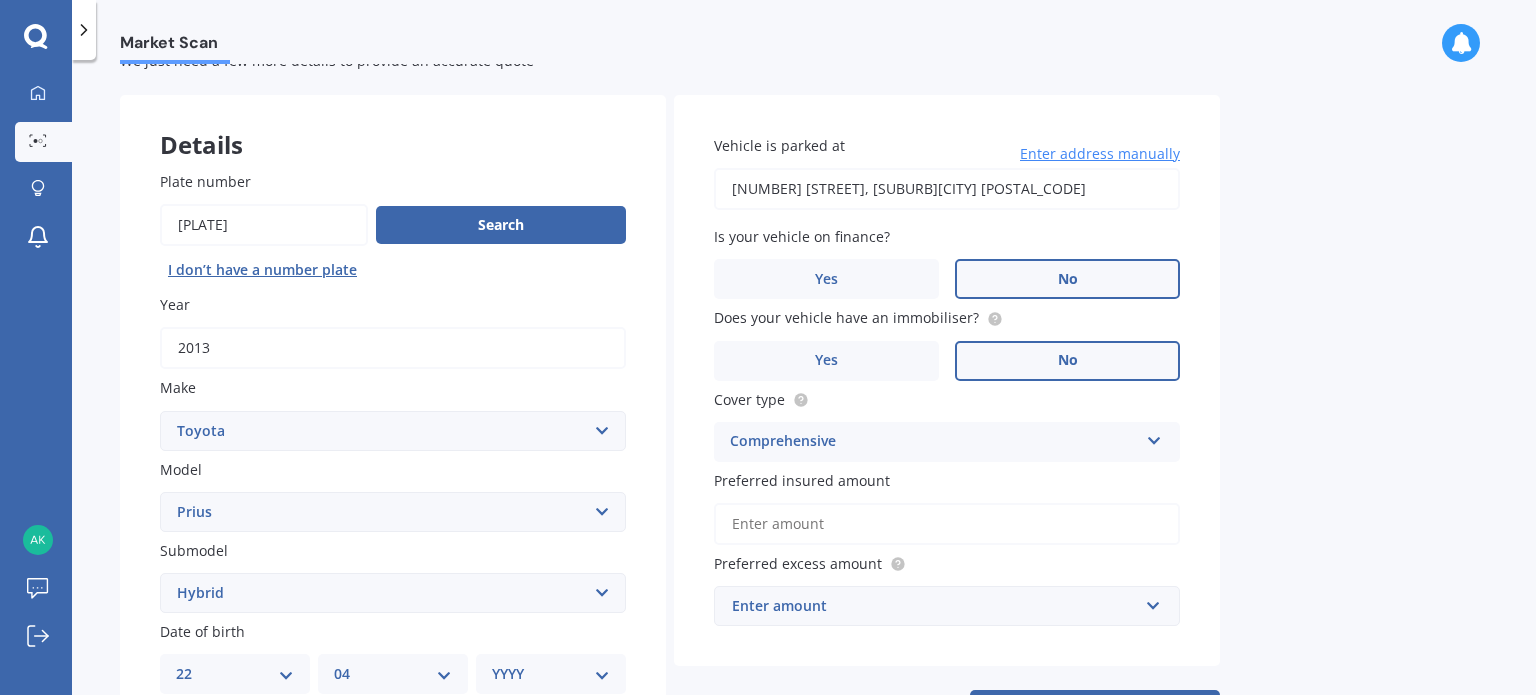 click on "Preferred insured amount" at bounding box center [947, 524] 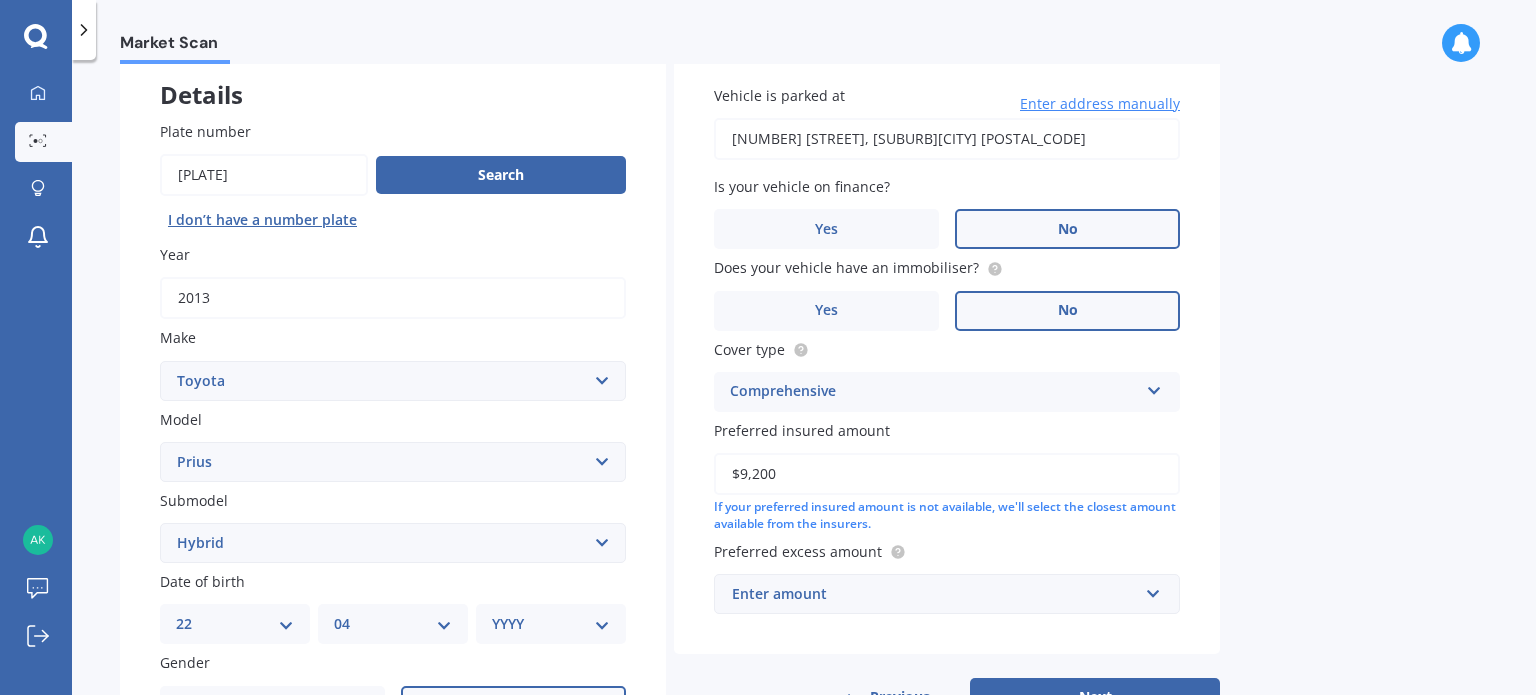 scroll, scrollTop: 118, scrollLeft: 0, axis: vertical 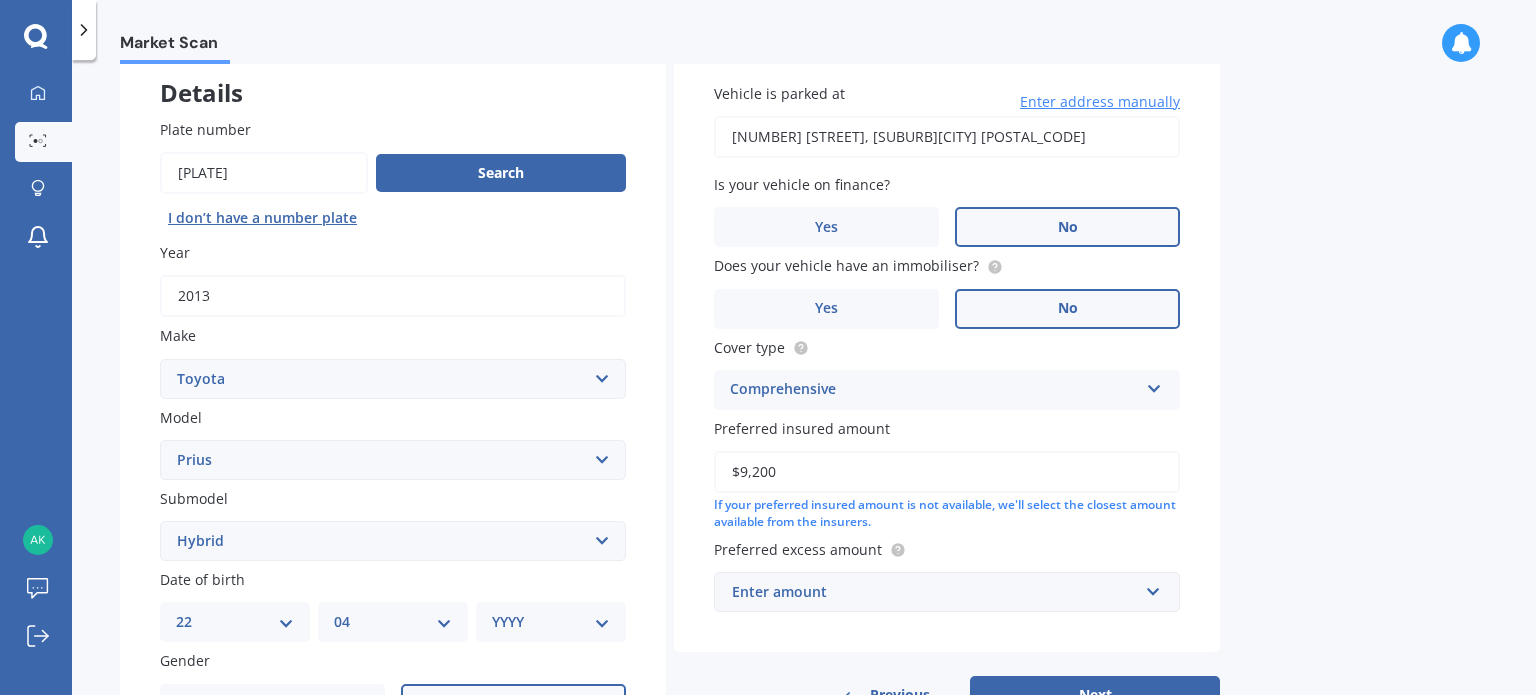 type on "$9,200" 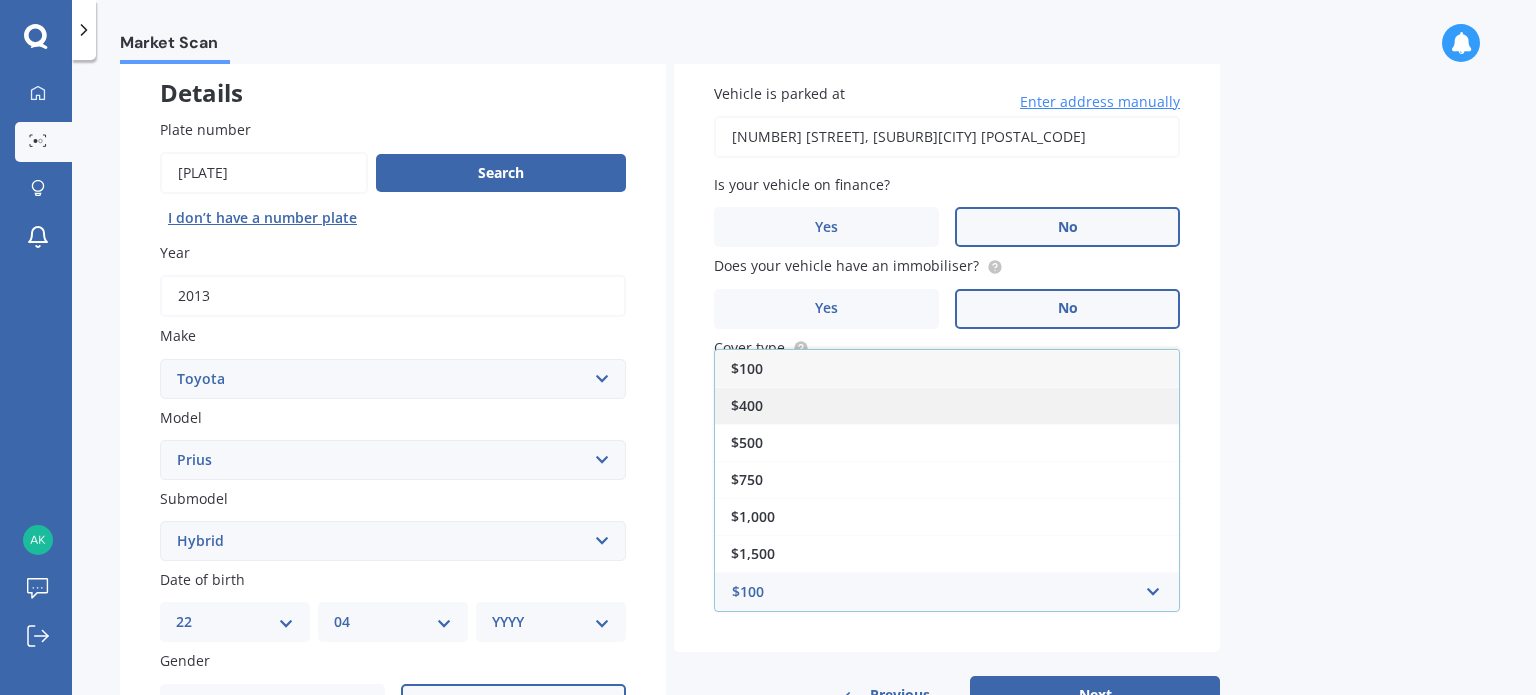 click on "$400" at bounding box center [947, 405] 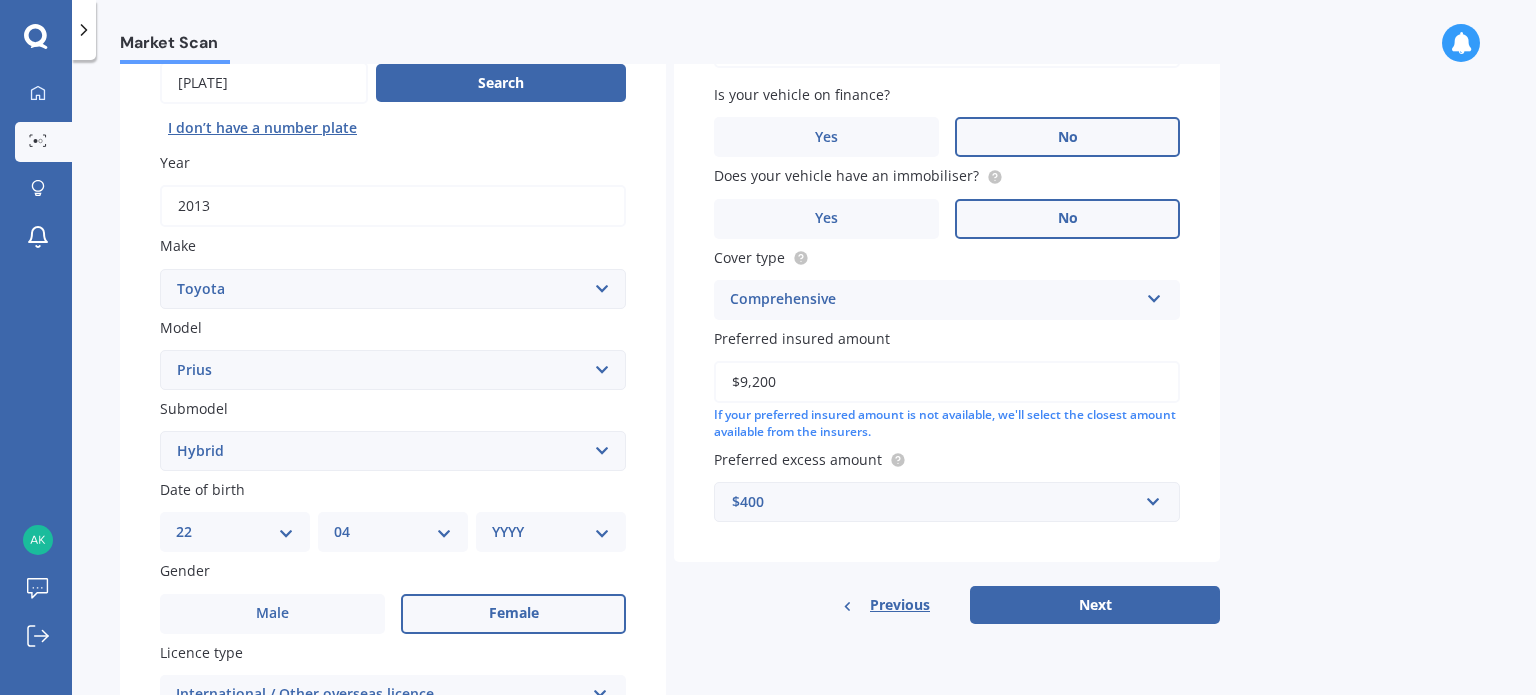 scroll, scrollTop: 210, scrollLeft: 0, axis: vertical 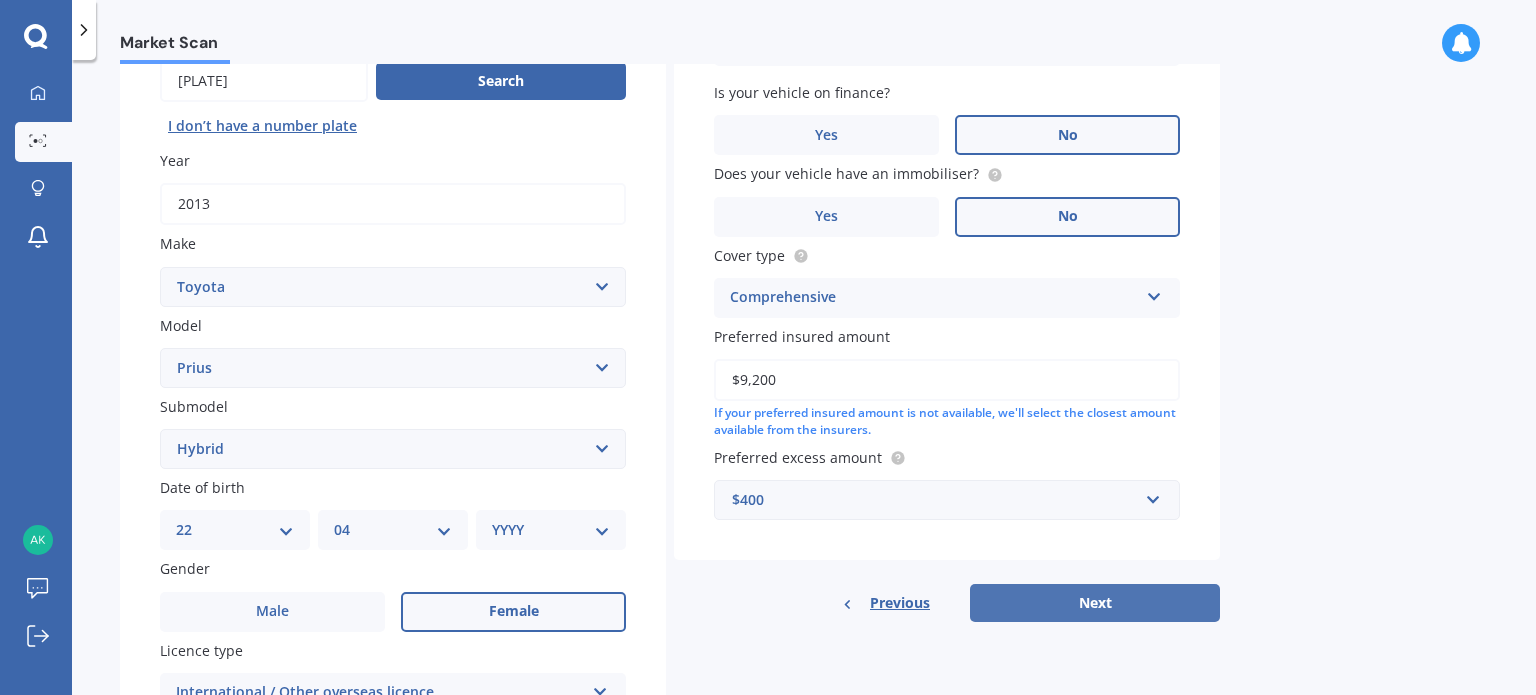 click on "Next" at bounding box center (1095, 603) 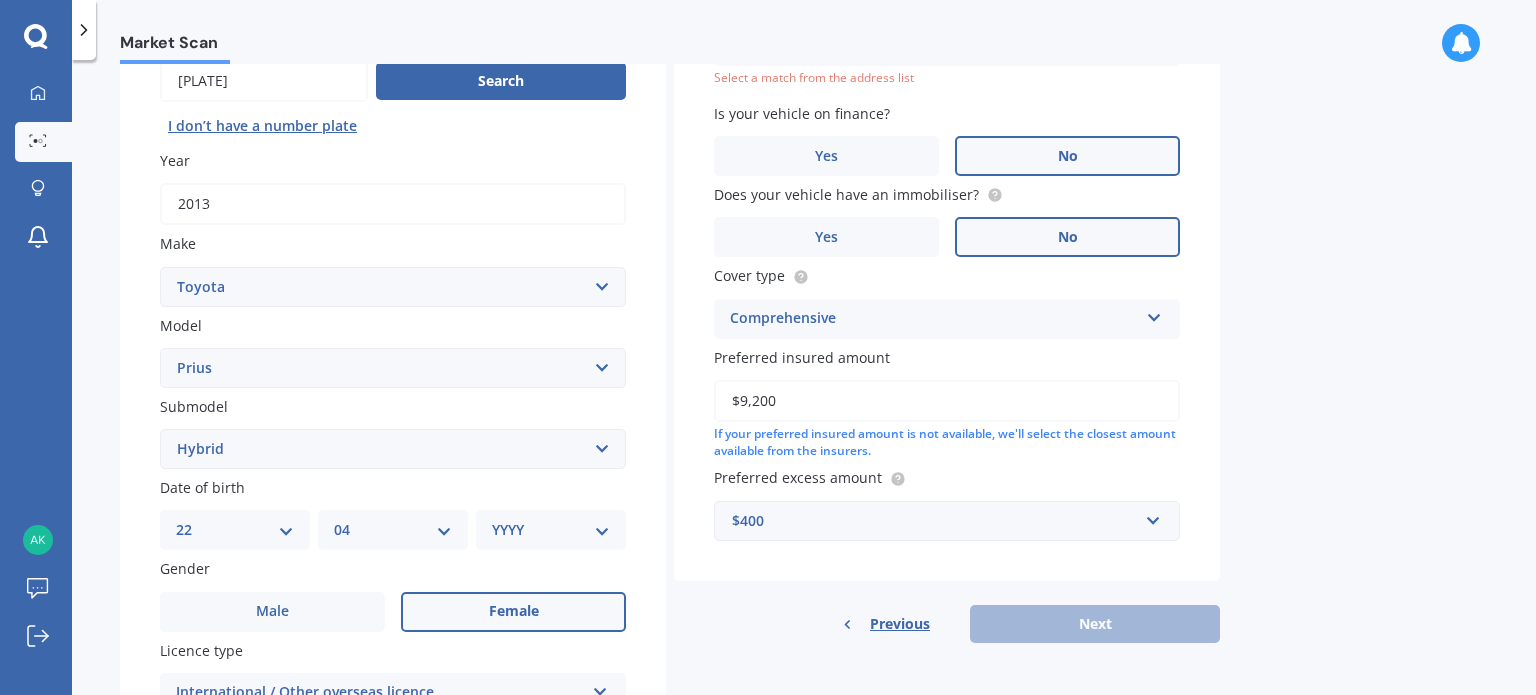 scroll, scrollTop: 136, scrollLeft: 0, axis: vertical 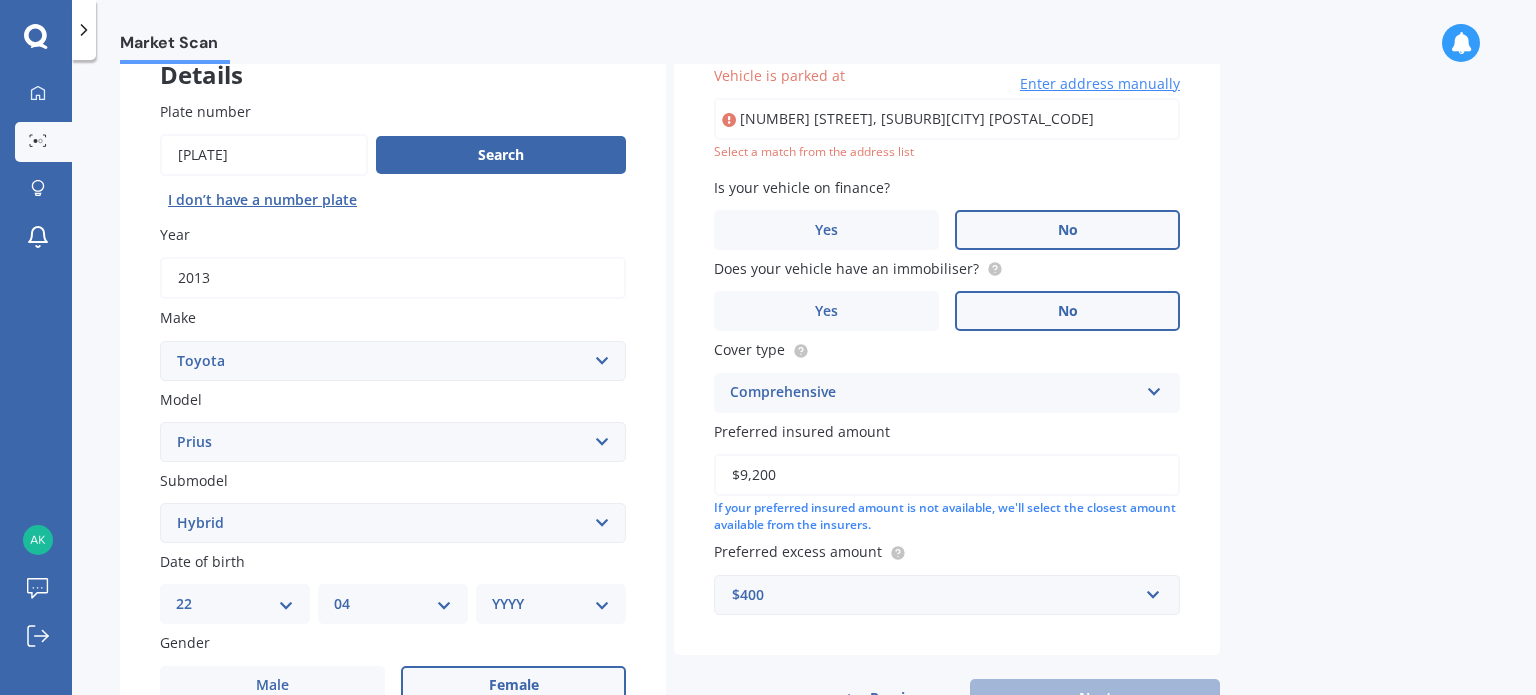 drag, startPoint x: 1067, startPoint y: 118, endPoint x: 687, endPoint y: 141, distance: 380.6954 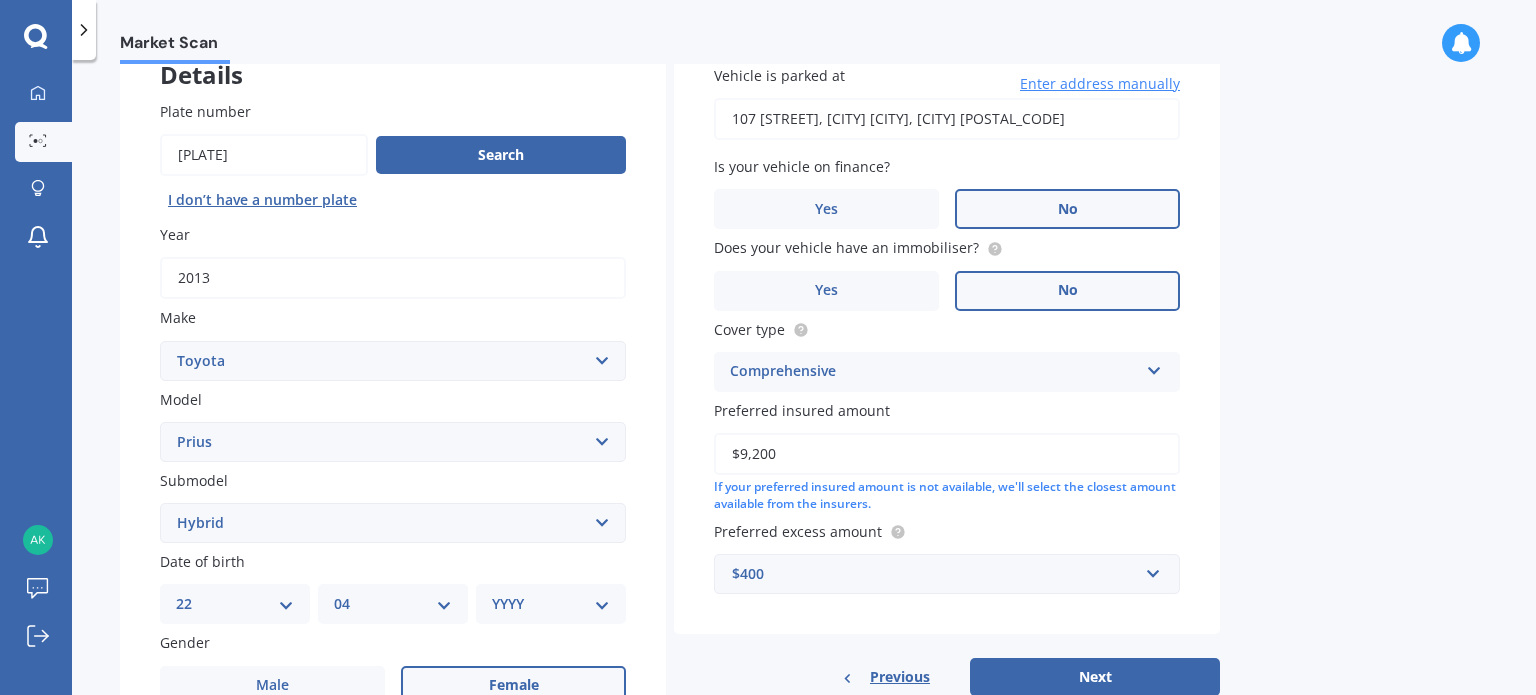 click on "107 [STREET], [CITY] [CITY], [CITY] [POSTAL_CODE]" at bounding box center [947, 119] 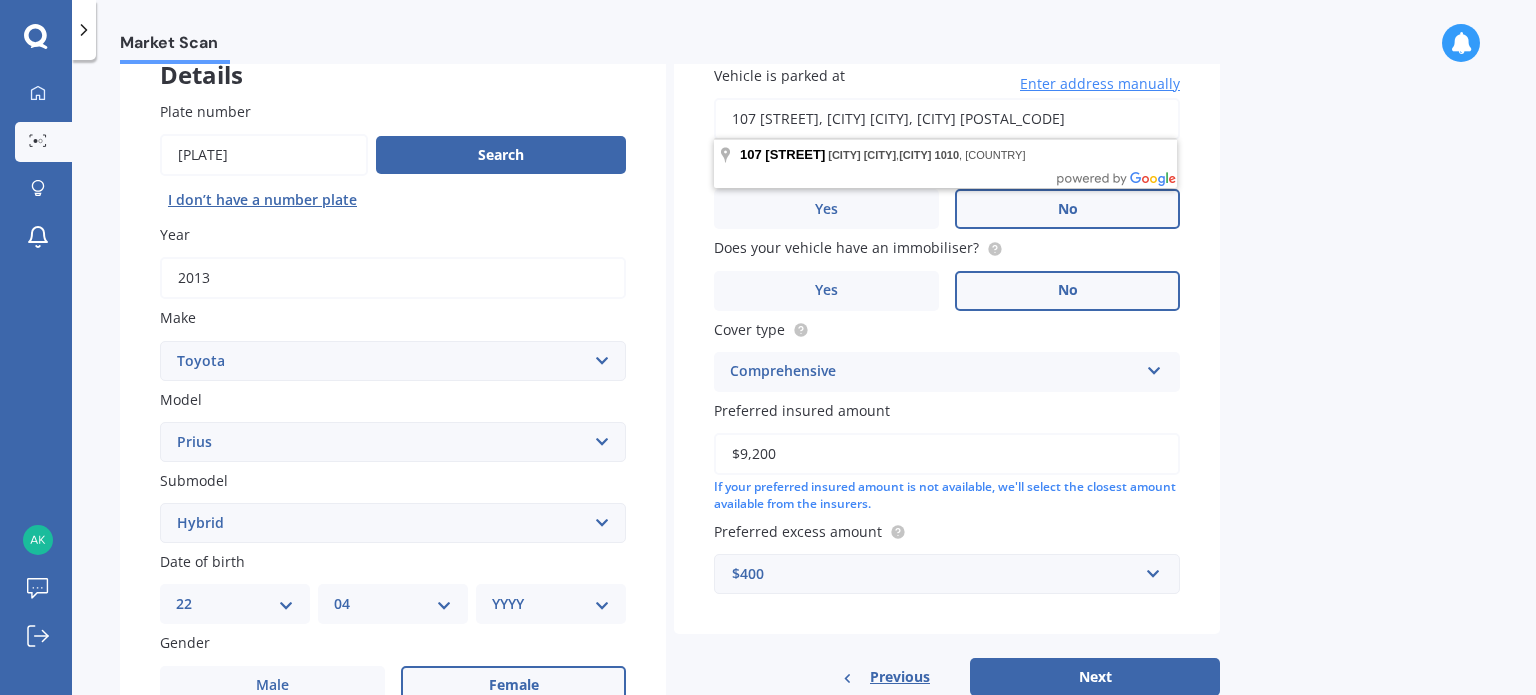 click on "107 [STREET], [CITY] [CITY], [CITY] [POSTAL_CODE]" at bounding box center (947, 119) 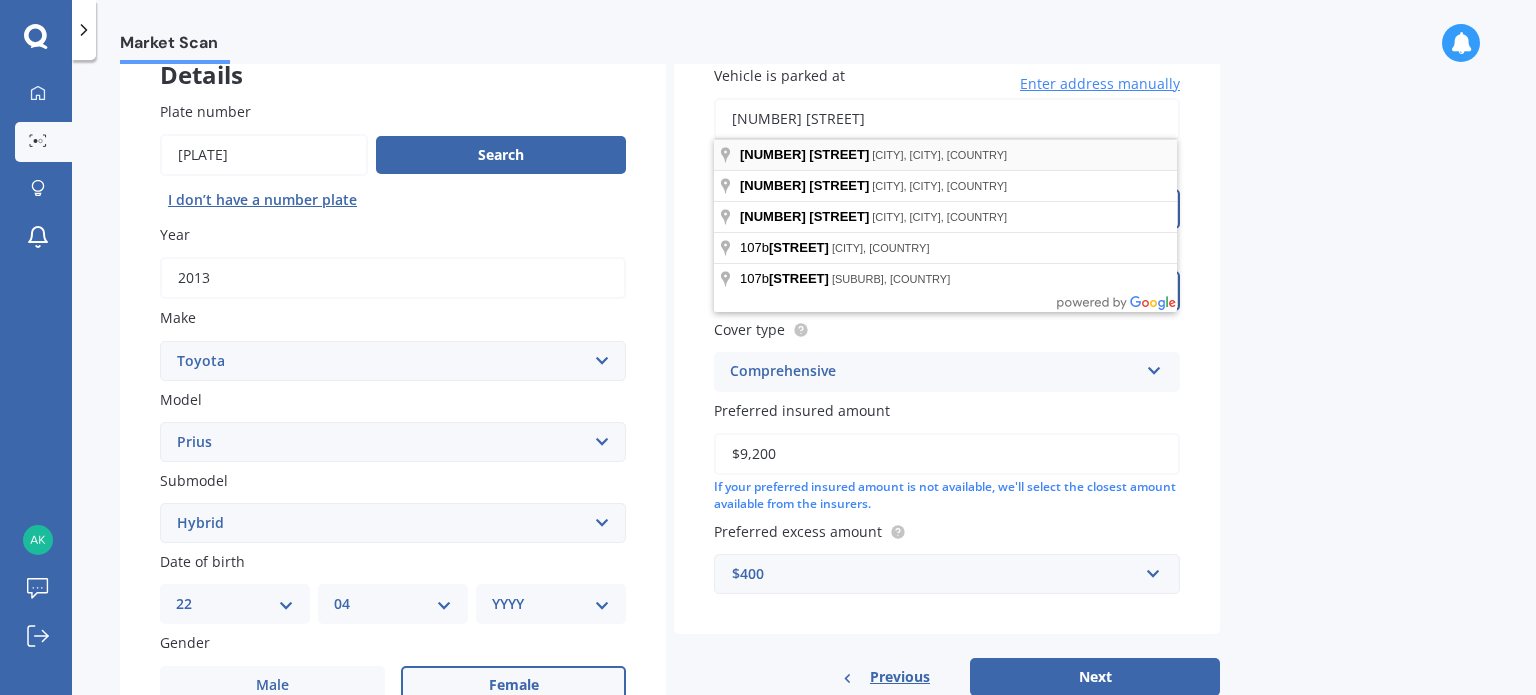 type on "[NUMBER] [STREET]" 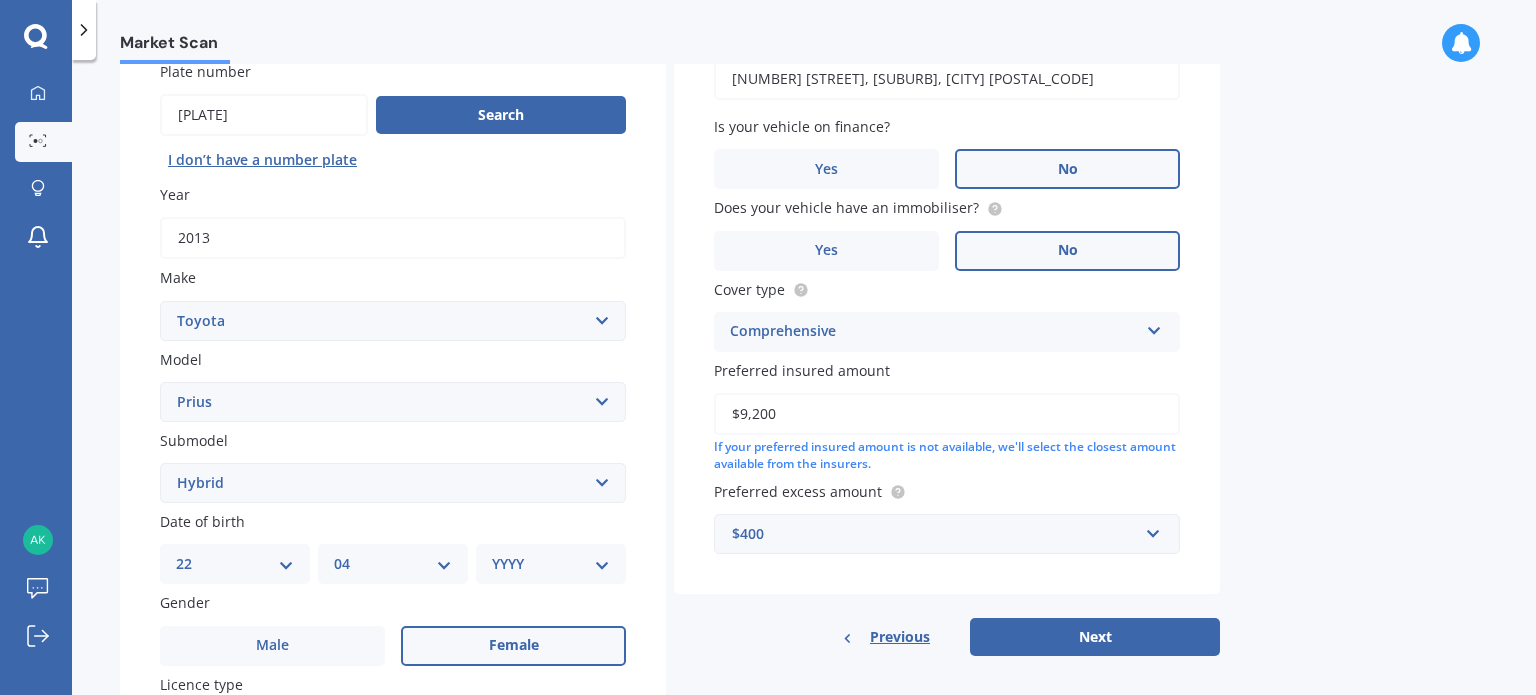 scroll, scrollTop: 160, scrollLeft: 0, axis: vertical 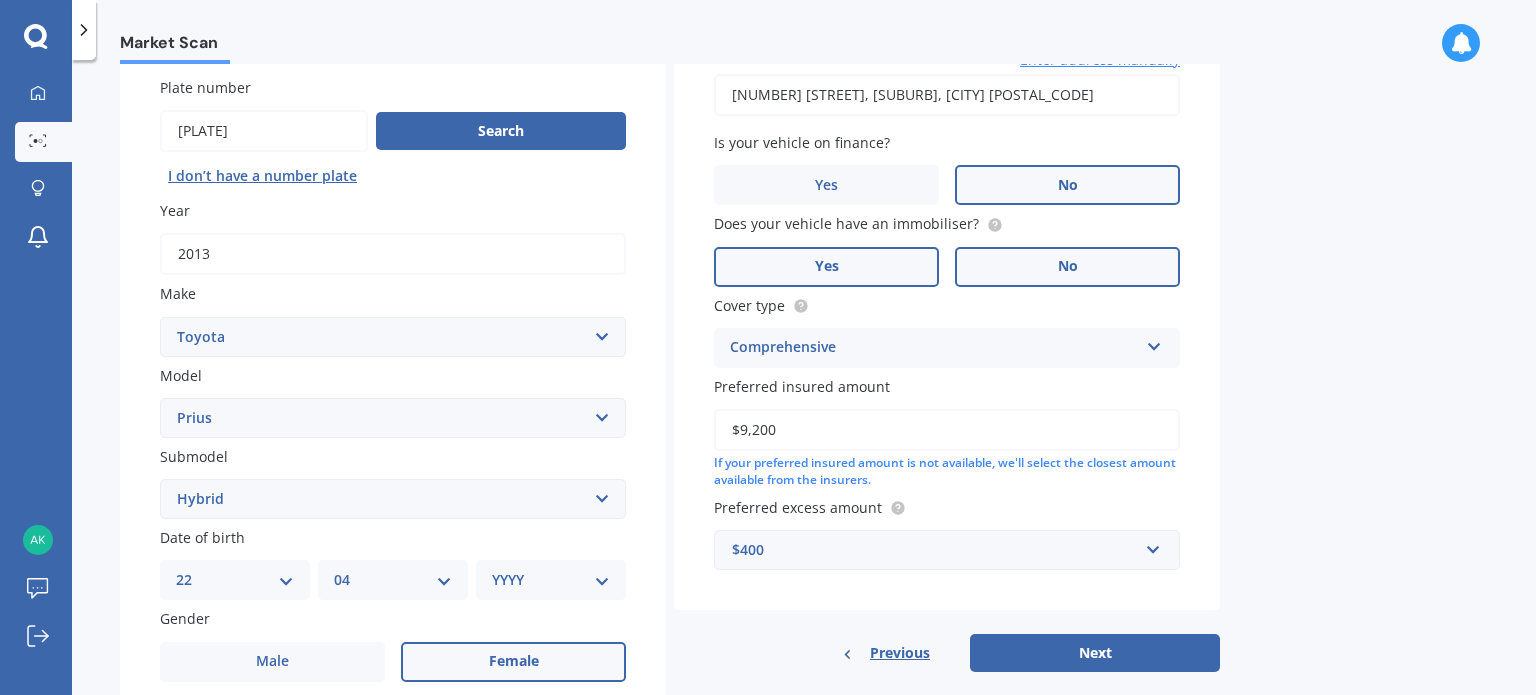 click on "Yes" at bounding box center (272, 662) 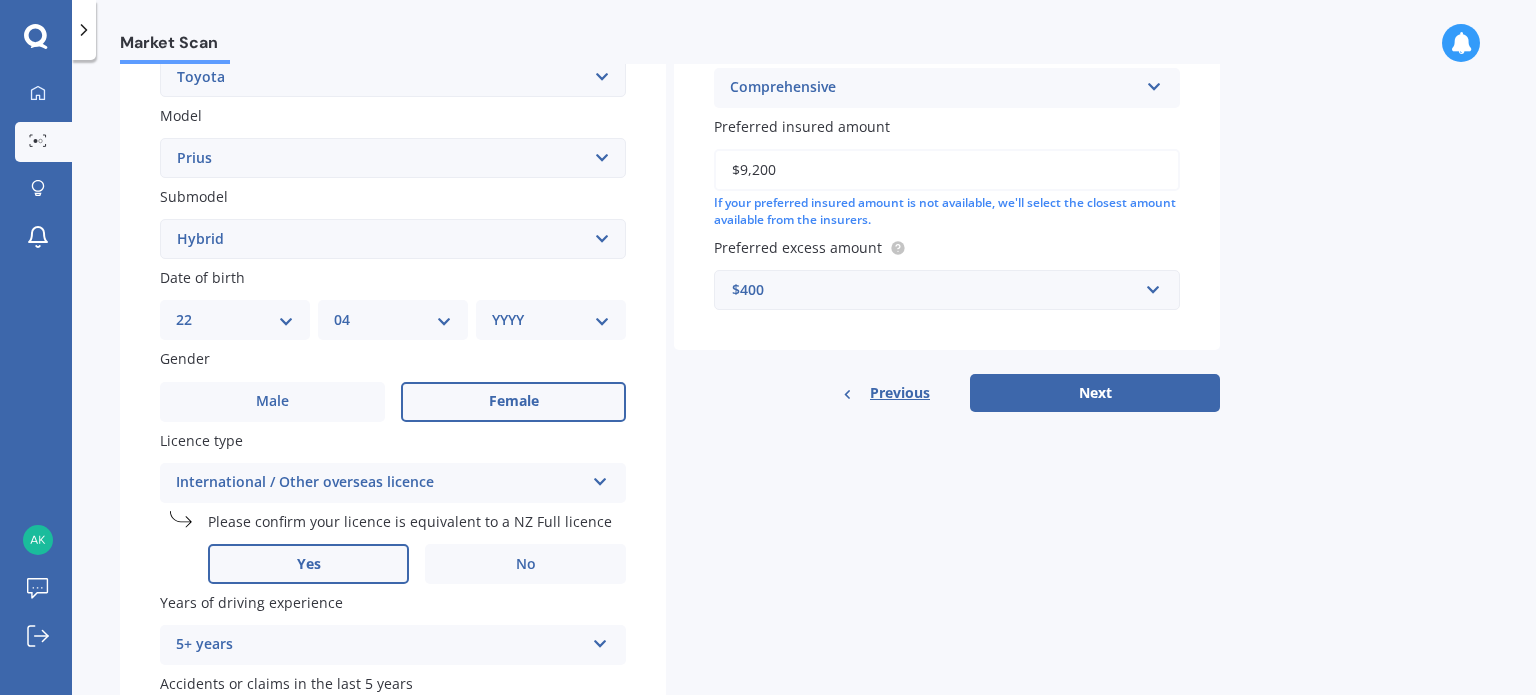 scroll, scrollTop: 564, scrollLeft: 0, axis: vertical 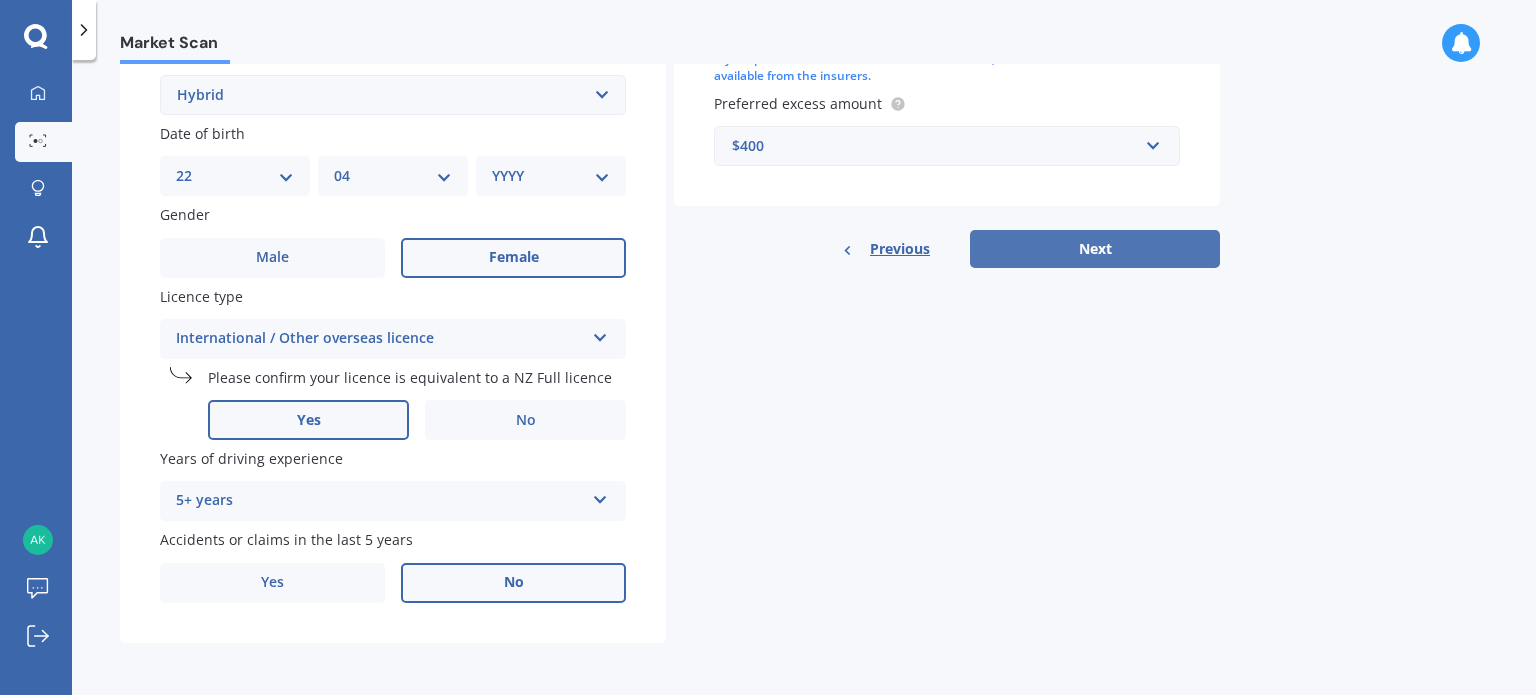 click on "Next" at bounding box center (1095, 249) 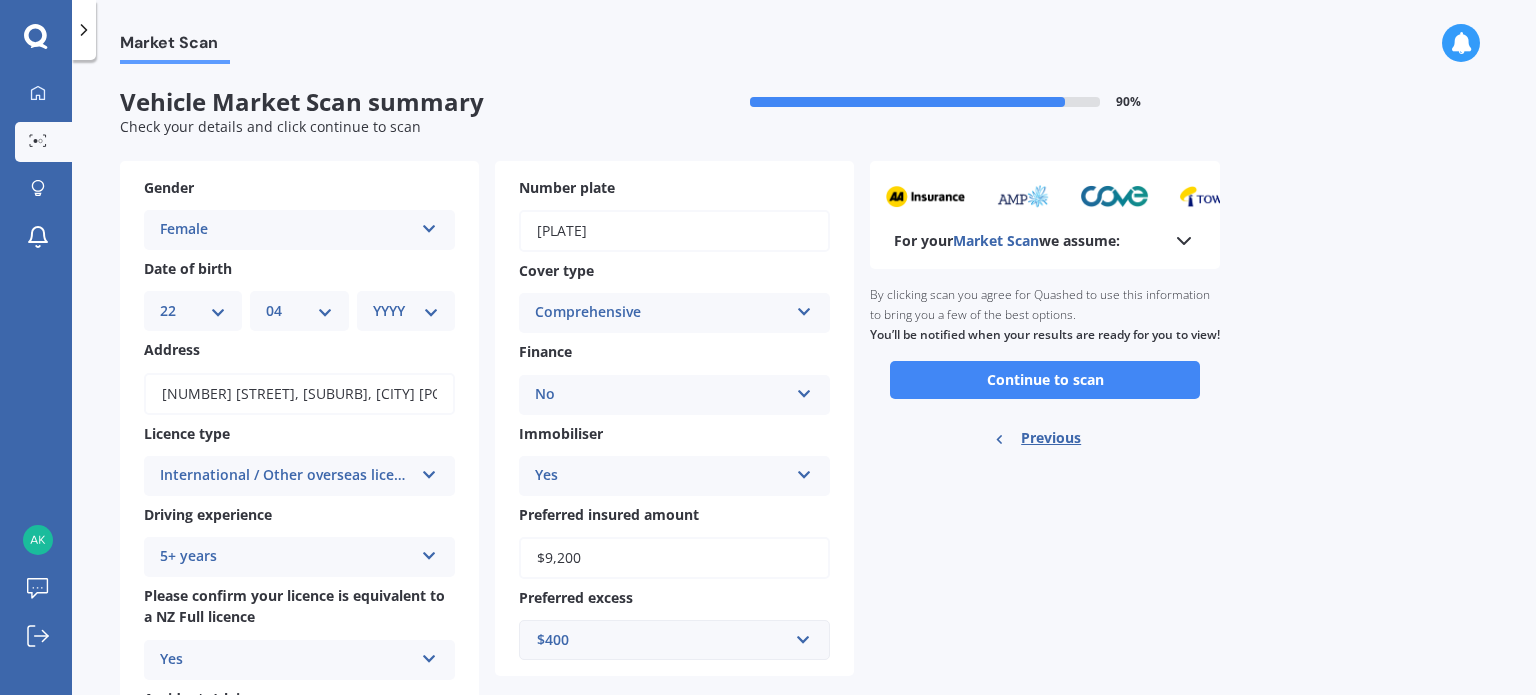 scroll, scrollTop: 134, scrollLeft: 0, axis: vertical 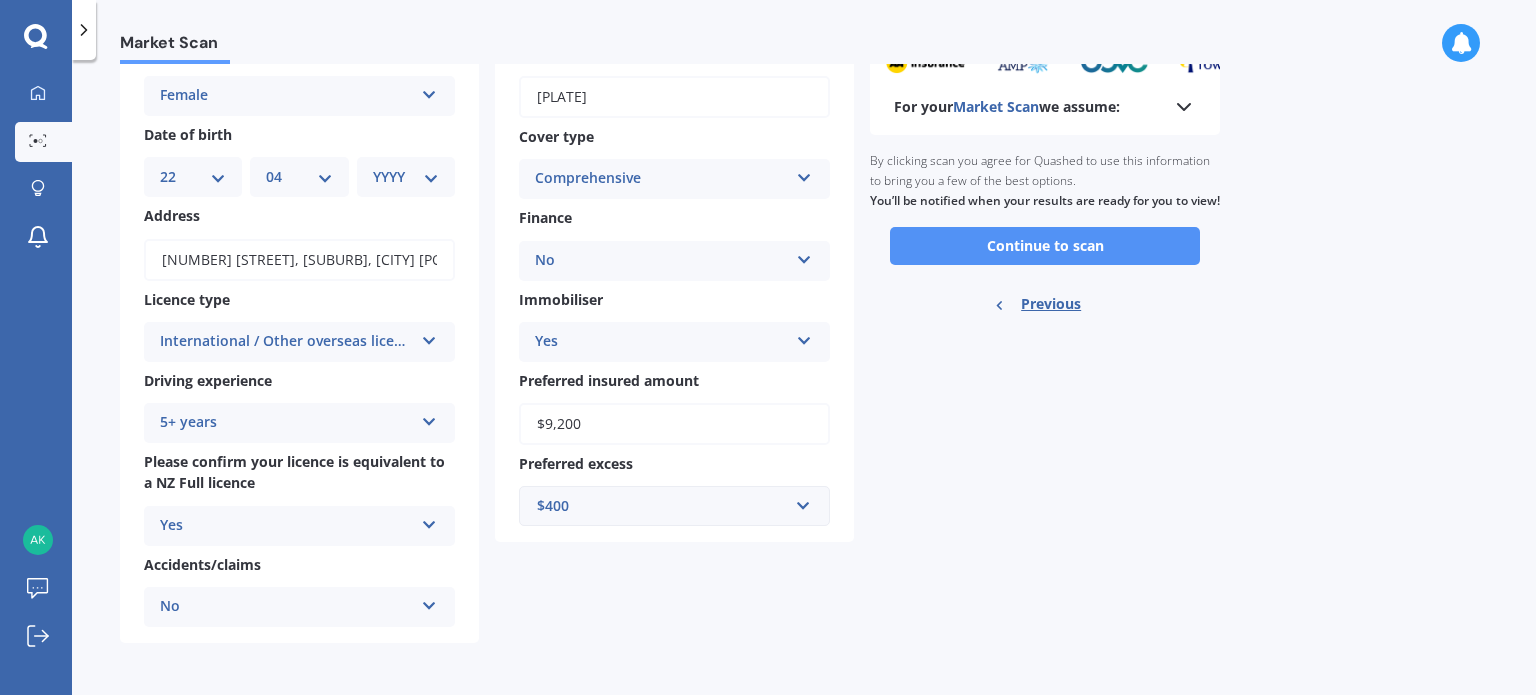 click on "Continue to scan" at bounding box center [1045, 246] 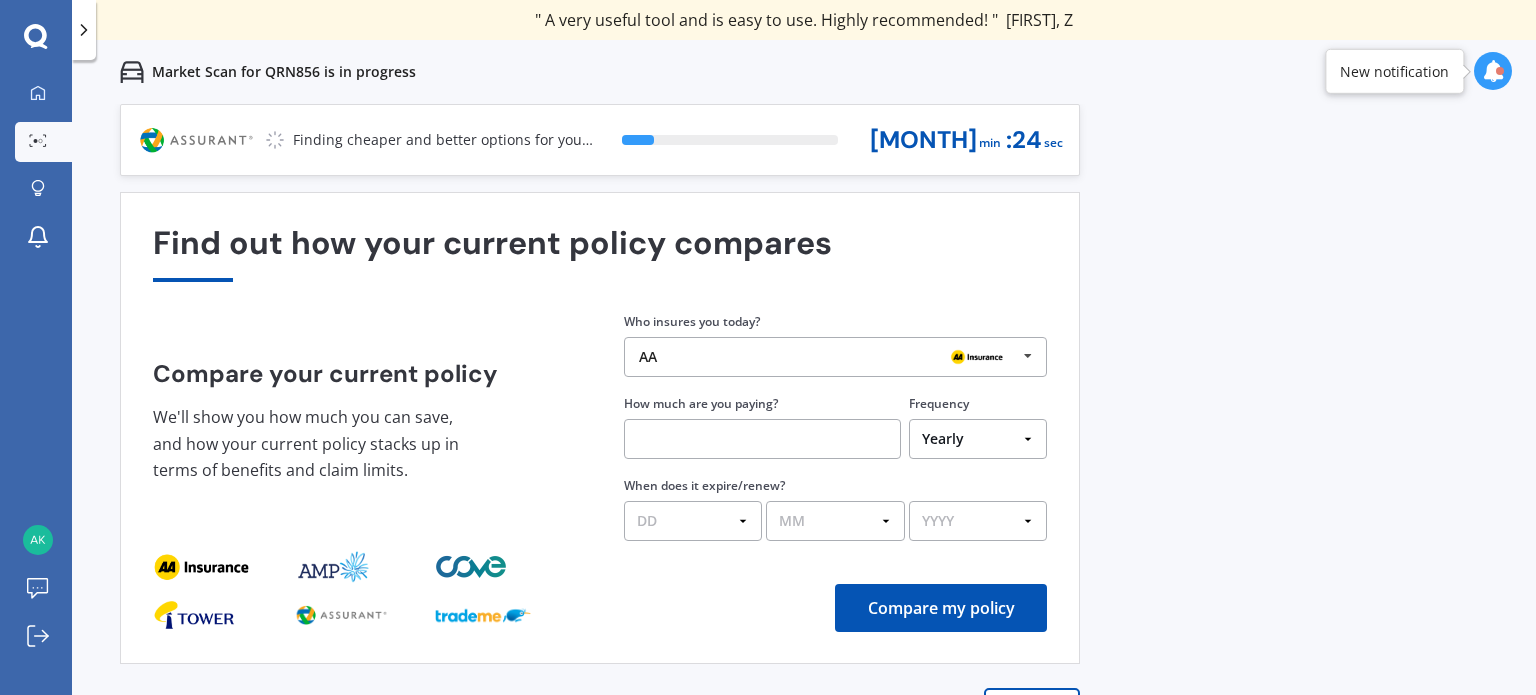scroll, scrollTop: 28, scrollLeft: 0, axis: vertical 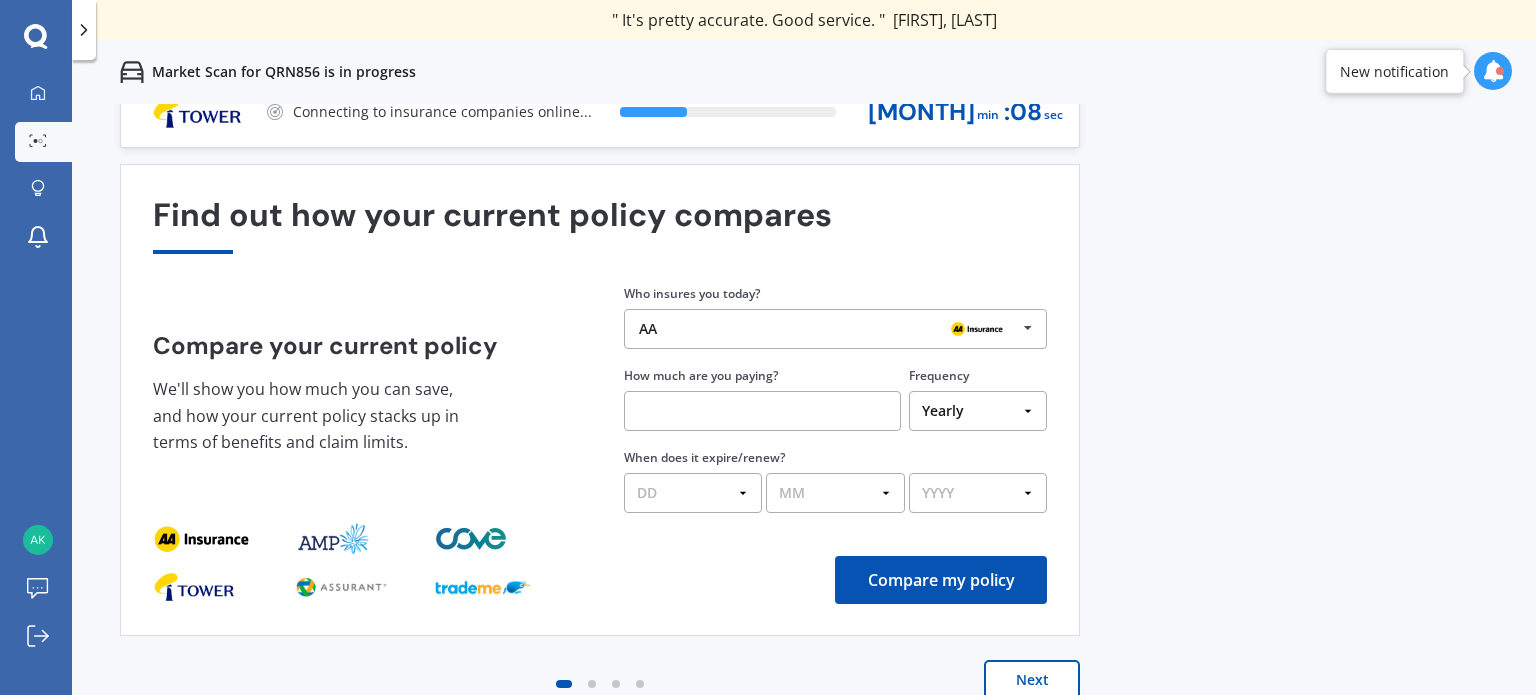 click at bounding box center [762, 411] 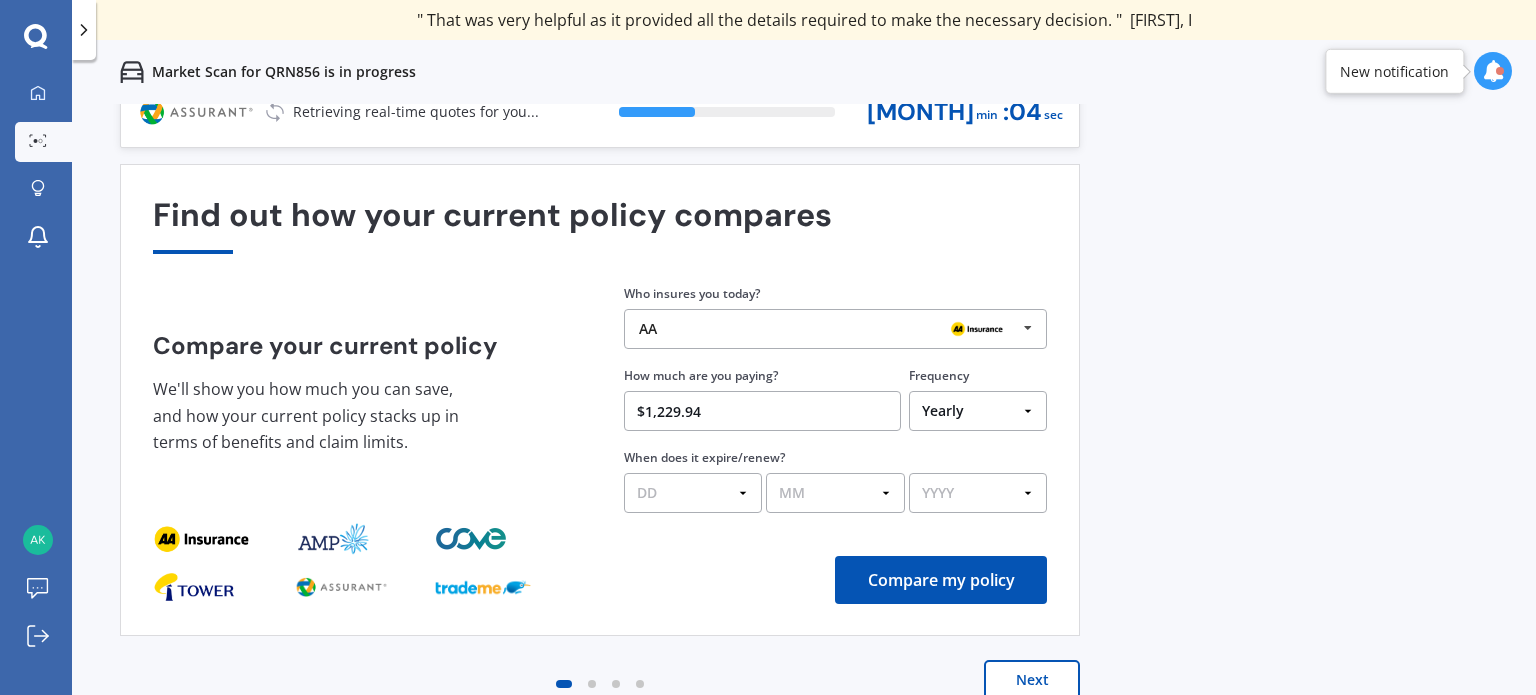type on "$1,229.94" 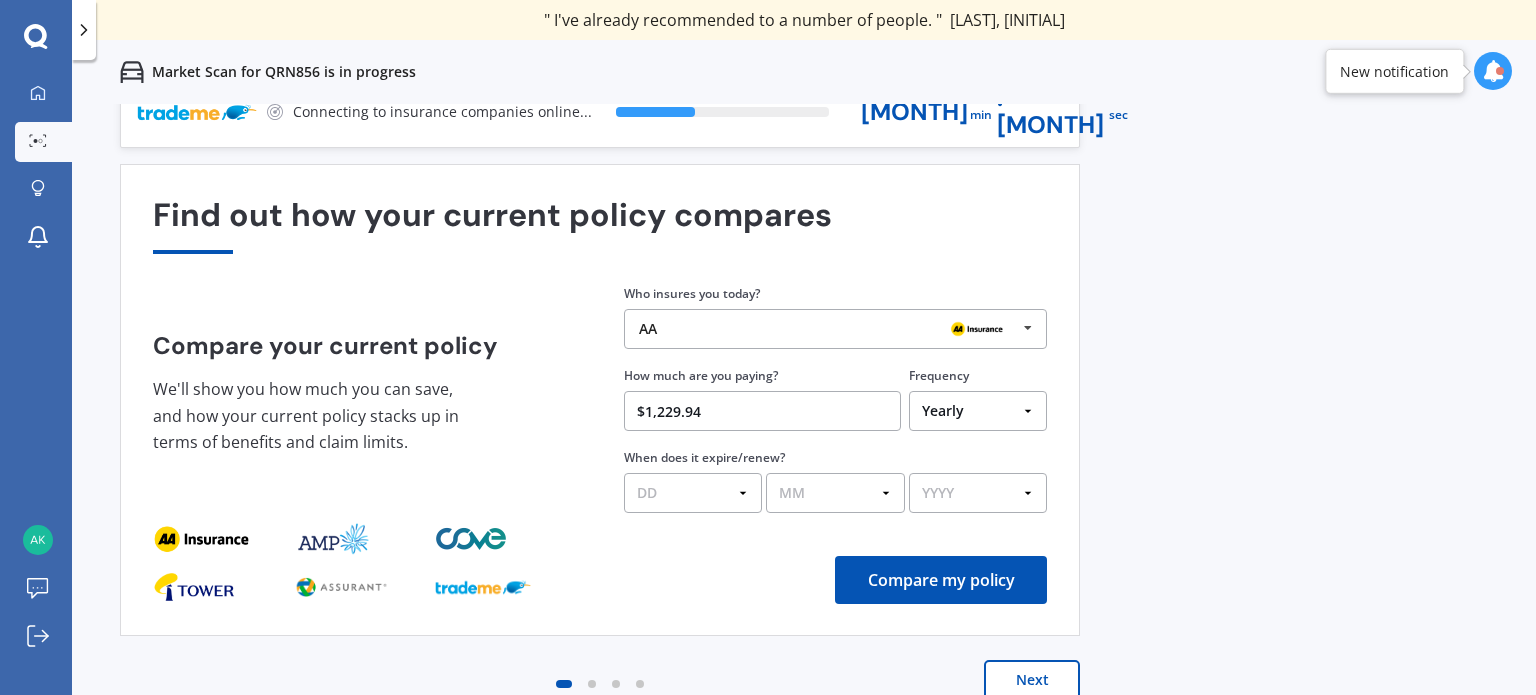 select on "04" 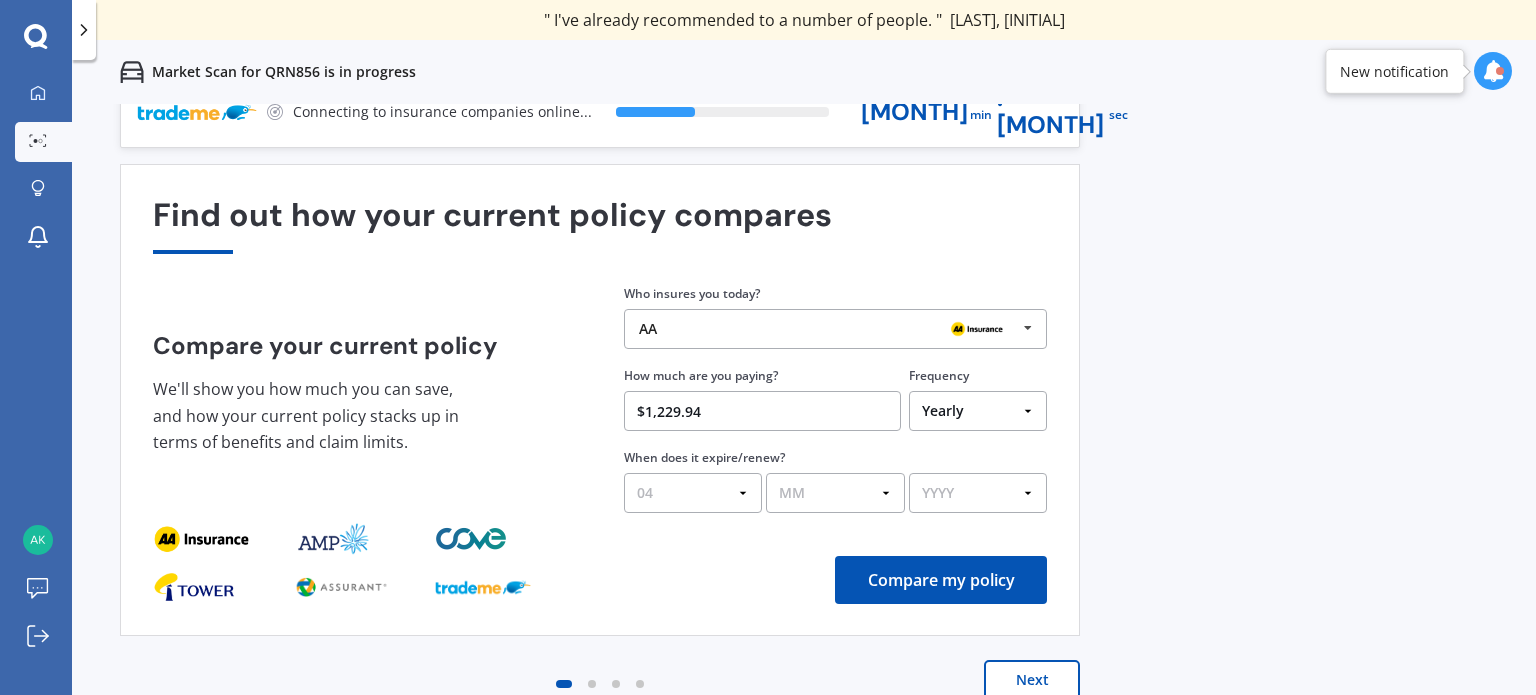 click on "DD 01 02 03 04 05 06 07 08 09 10 11 12 13 14 15 16 17 18 19 20 21 22 23 24 25 26 27 28 29 30 31" at bounding box center (693, 493) 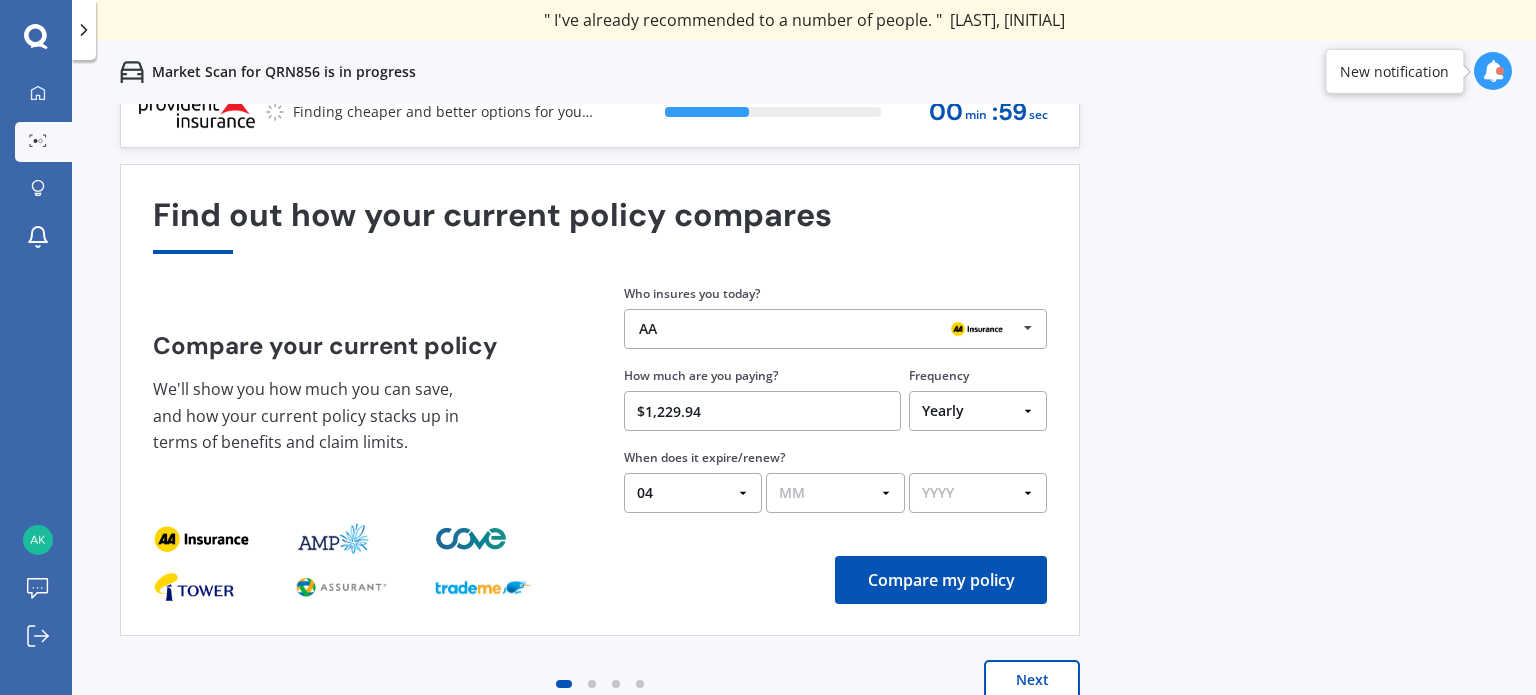click on "MM 01 02 03 04 05 06 07 08 09 10 11 12" at bounding box center (835, 493) 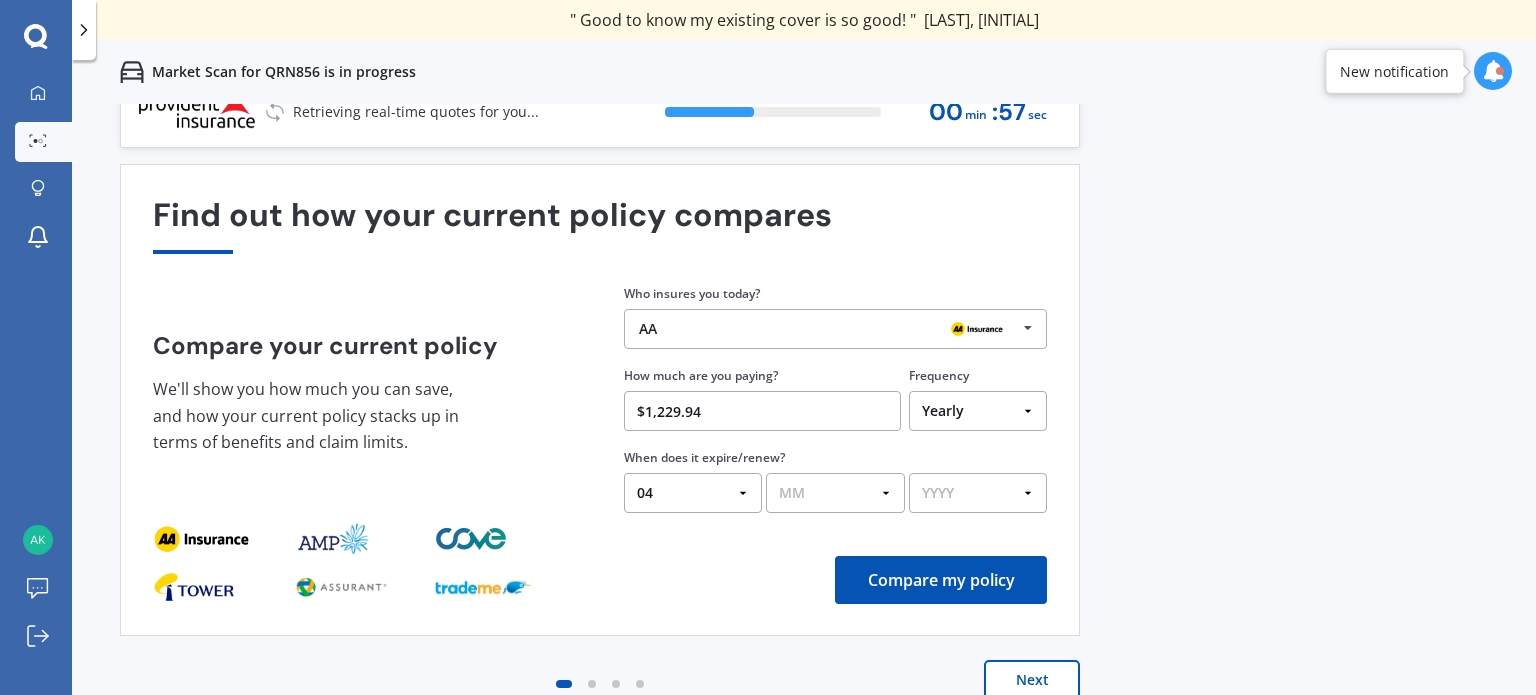 select on "[MONTH]" 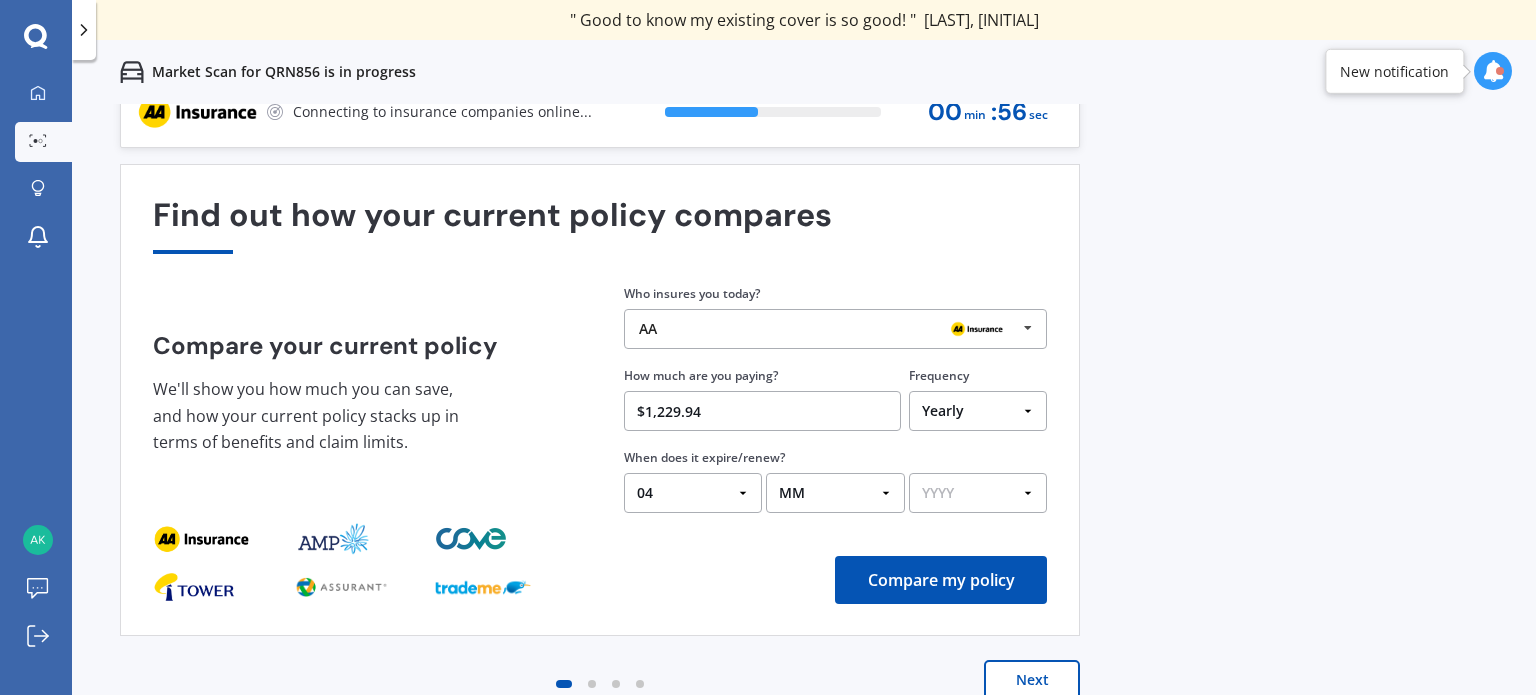 click on "YYYY [YEAR] [YEAR] [YEAR]" at bounding box center [978, 493] 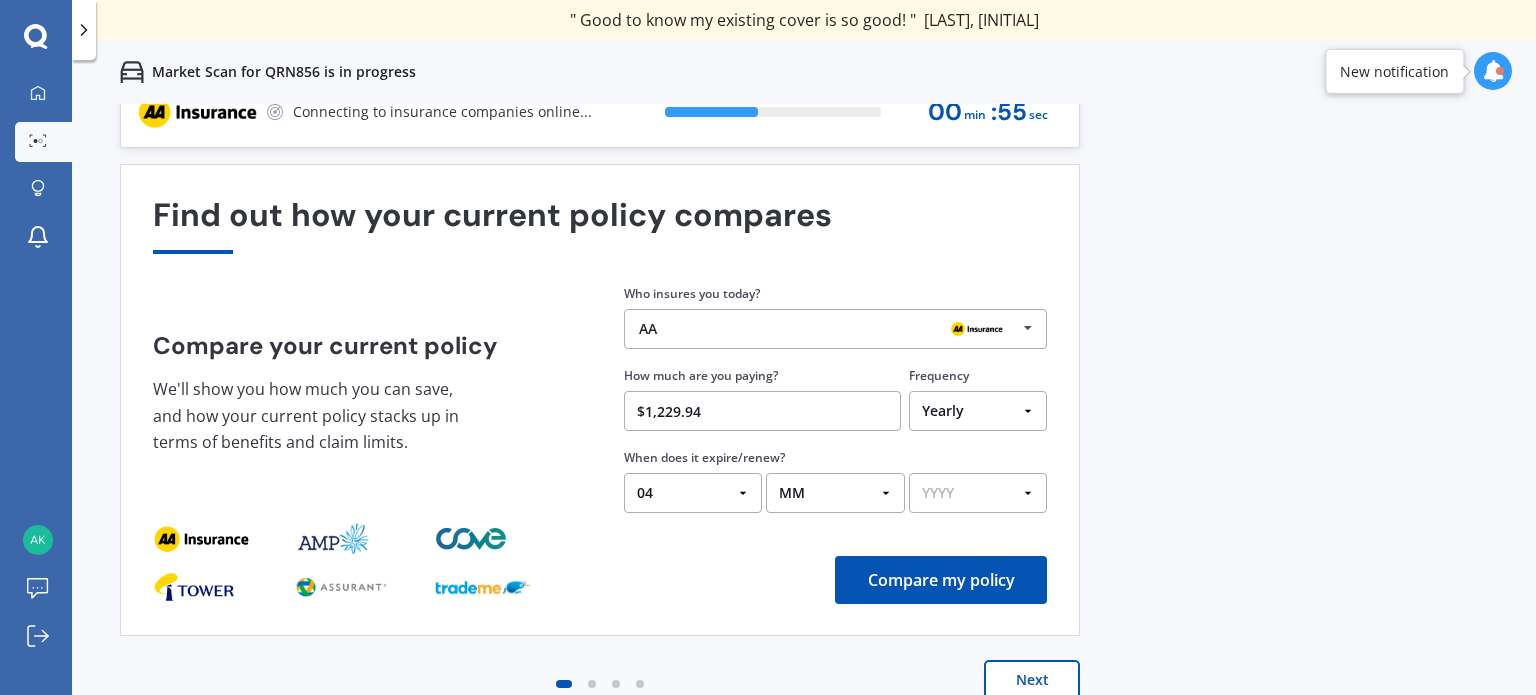 select on "[YEAR]" 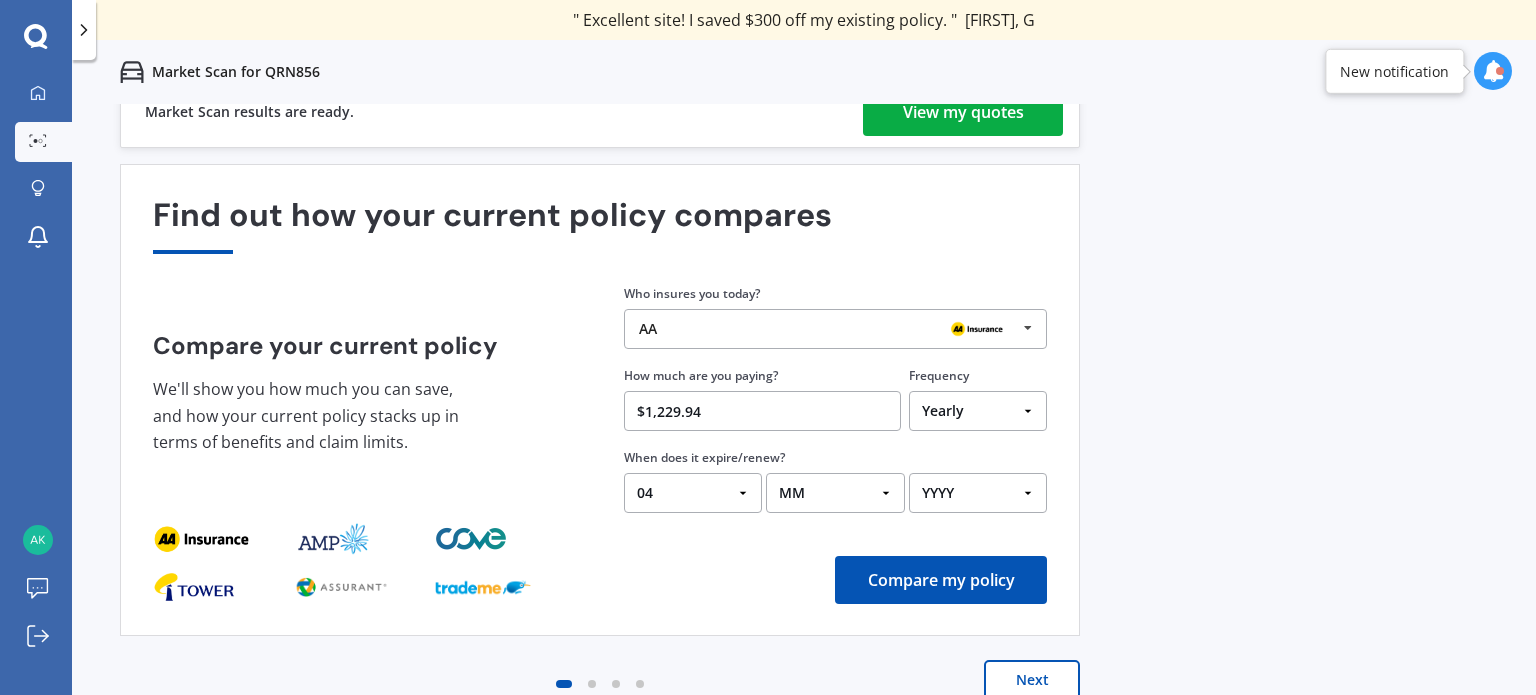 click on "View my quotes" at bounding box center (963, 112) 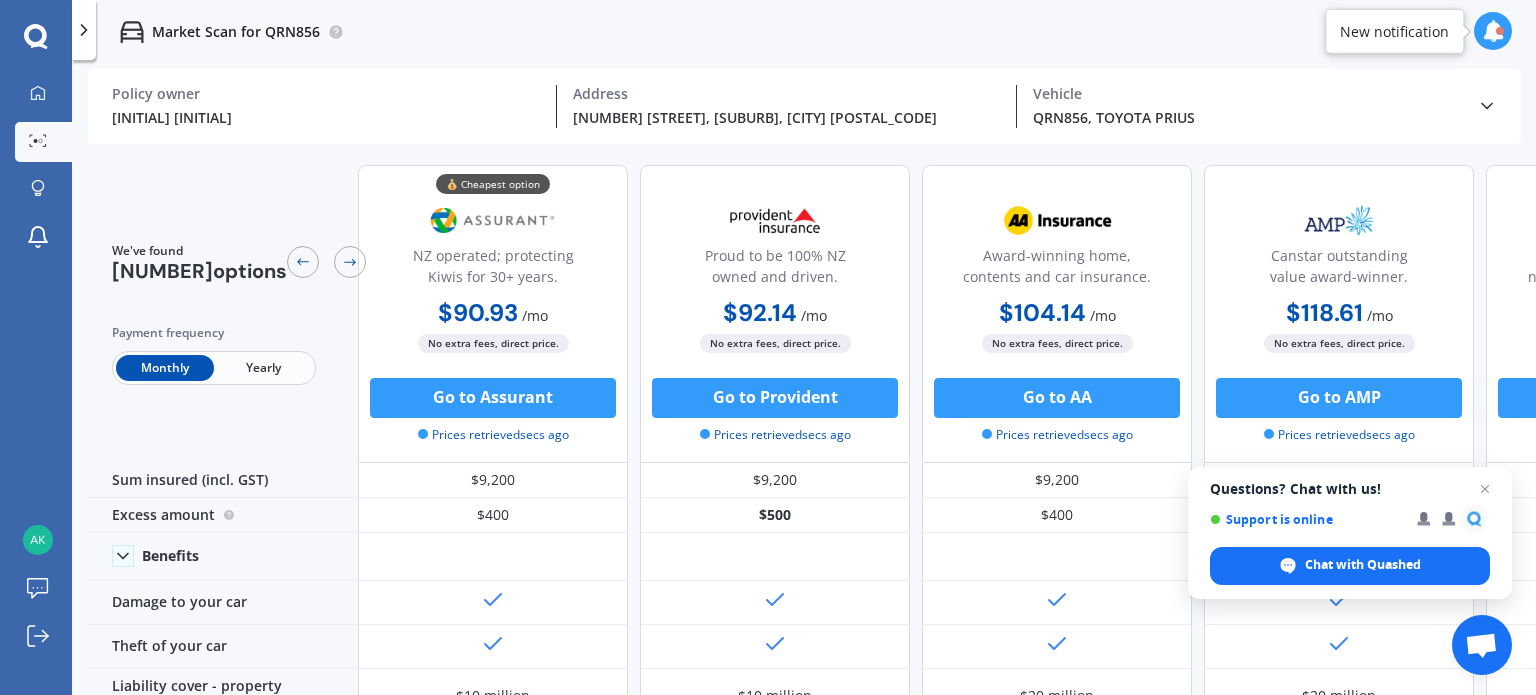 scroll, scrollTop: 0, scrollLeft: 0, axis: both 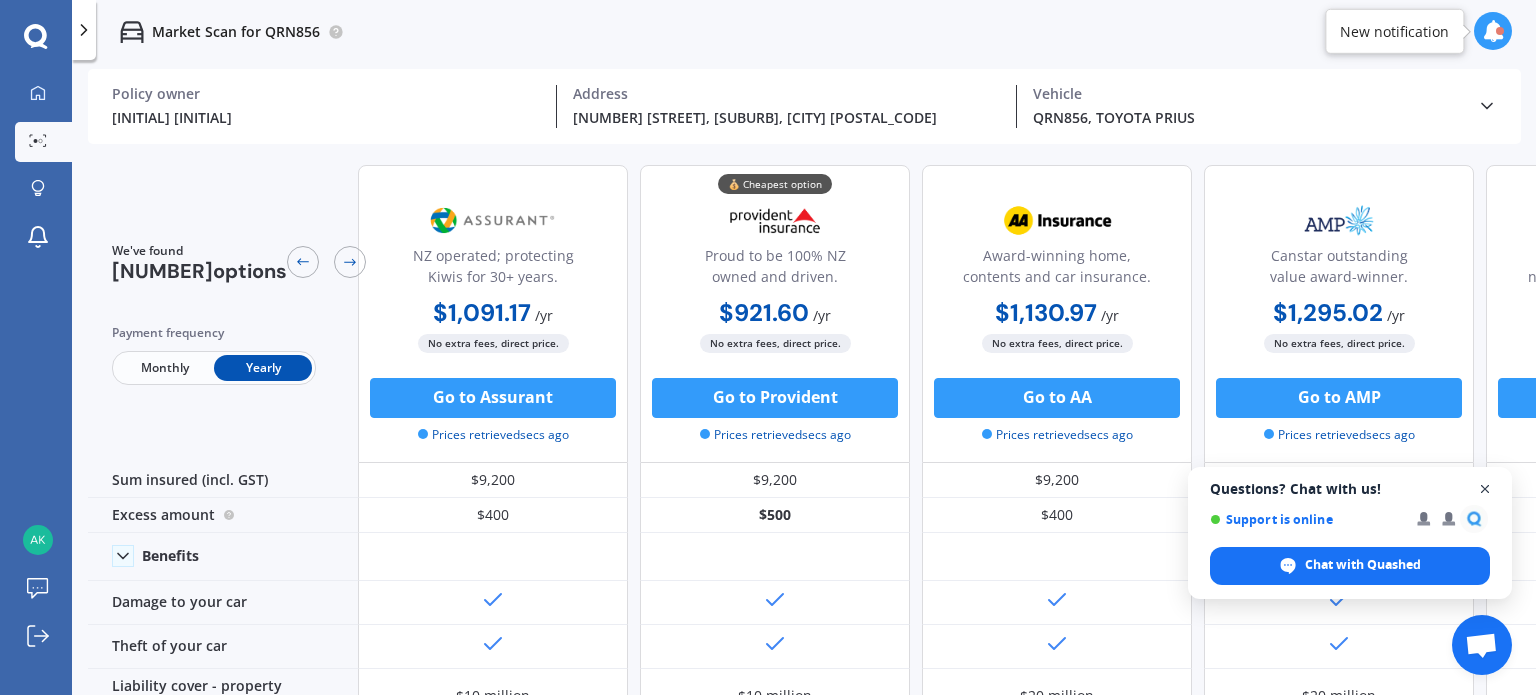 click at bounding box center (1485, 489) 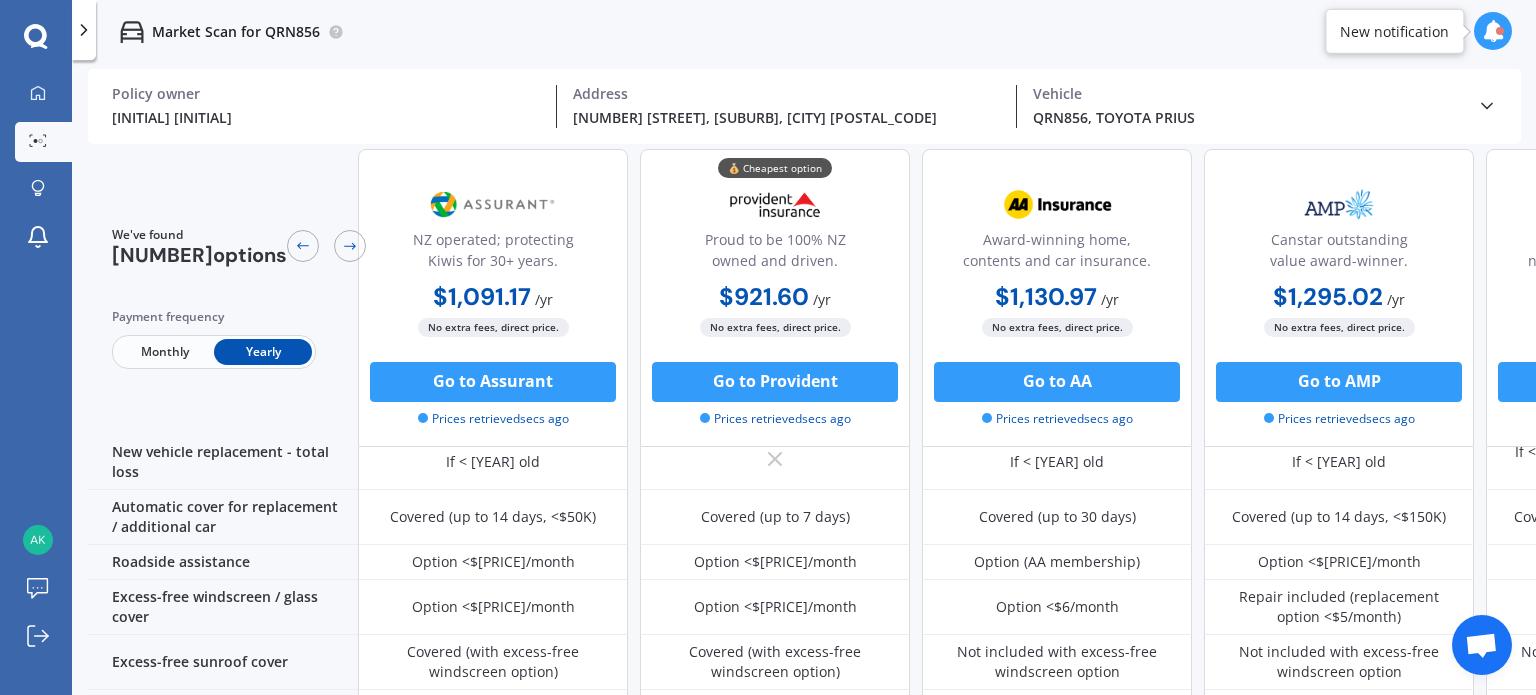 scroll, scrollTop: 648, scrollLeft: 0, axis: vertical 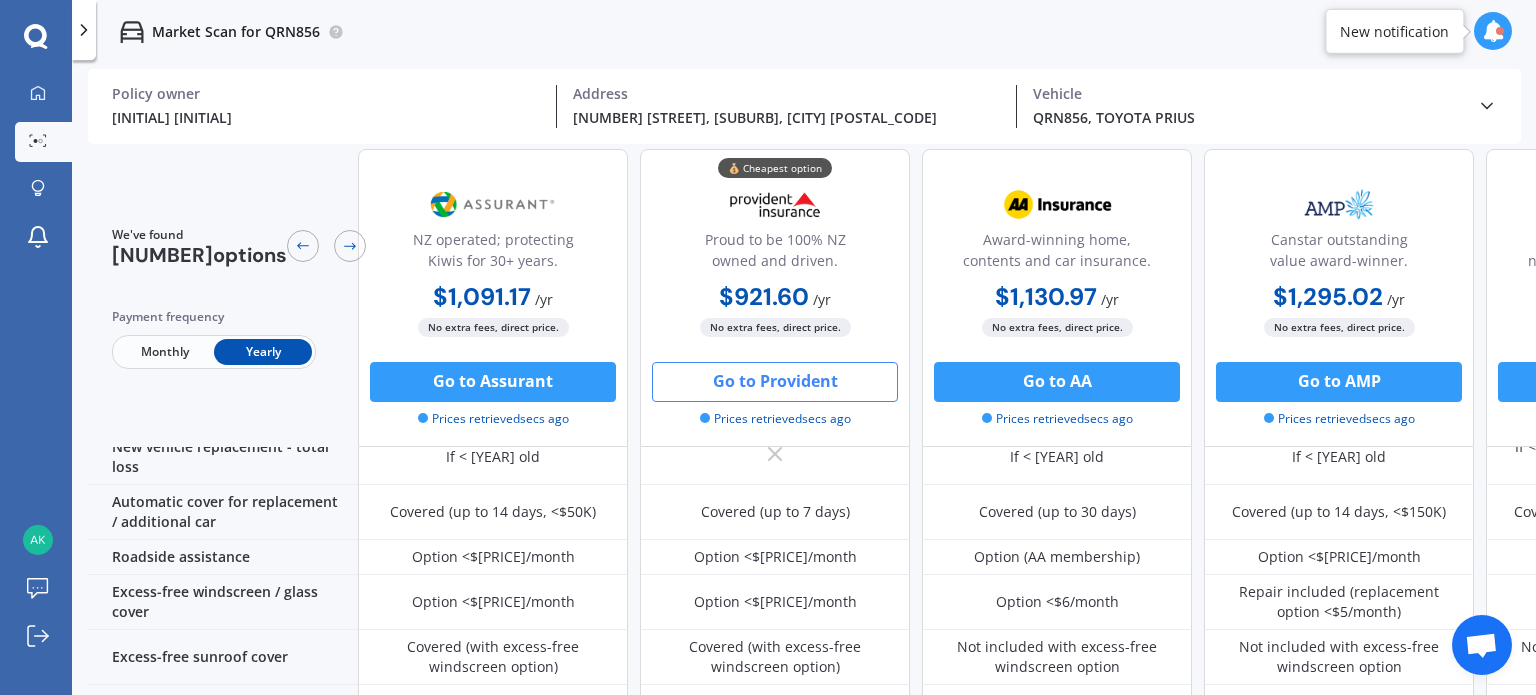 type 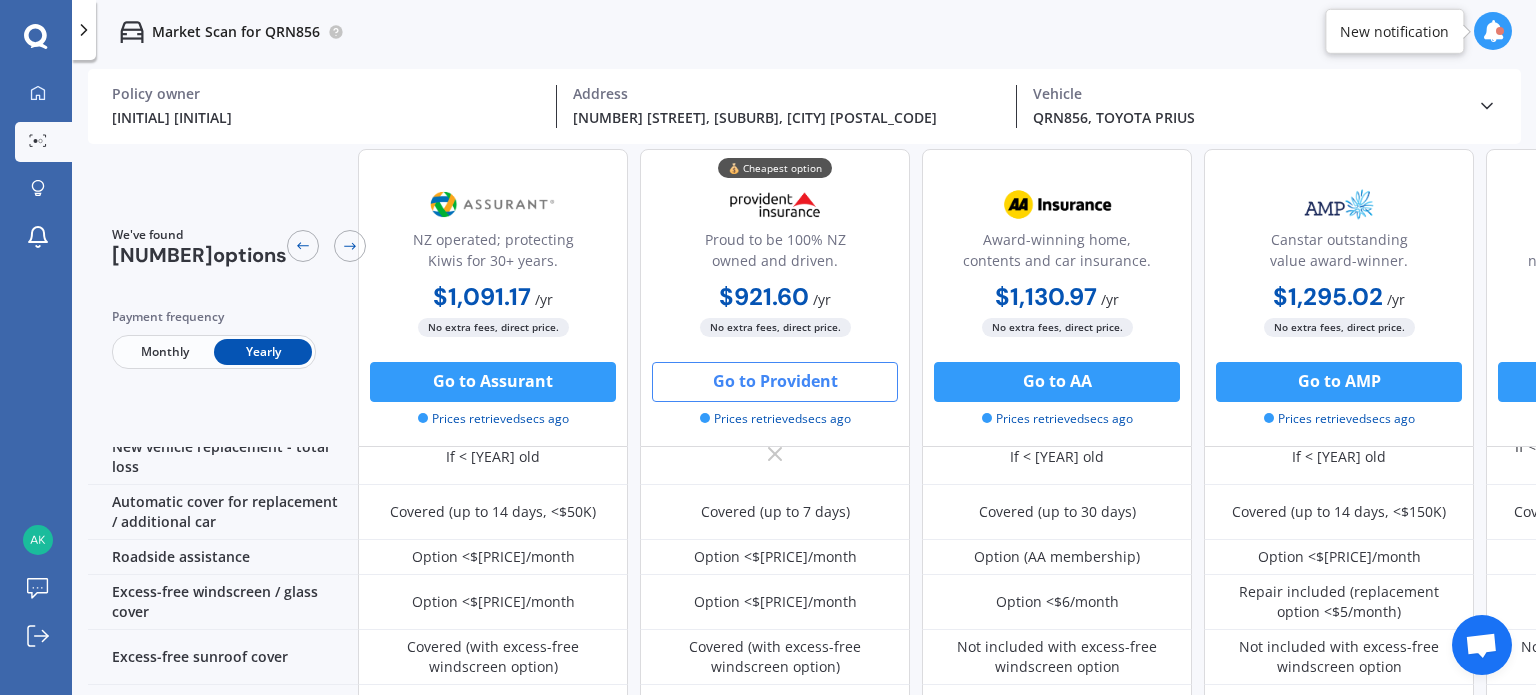 click on "Go to Provident" at bounding box center (493, 382) 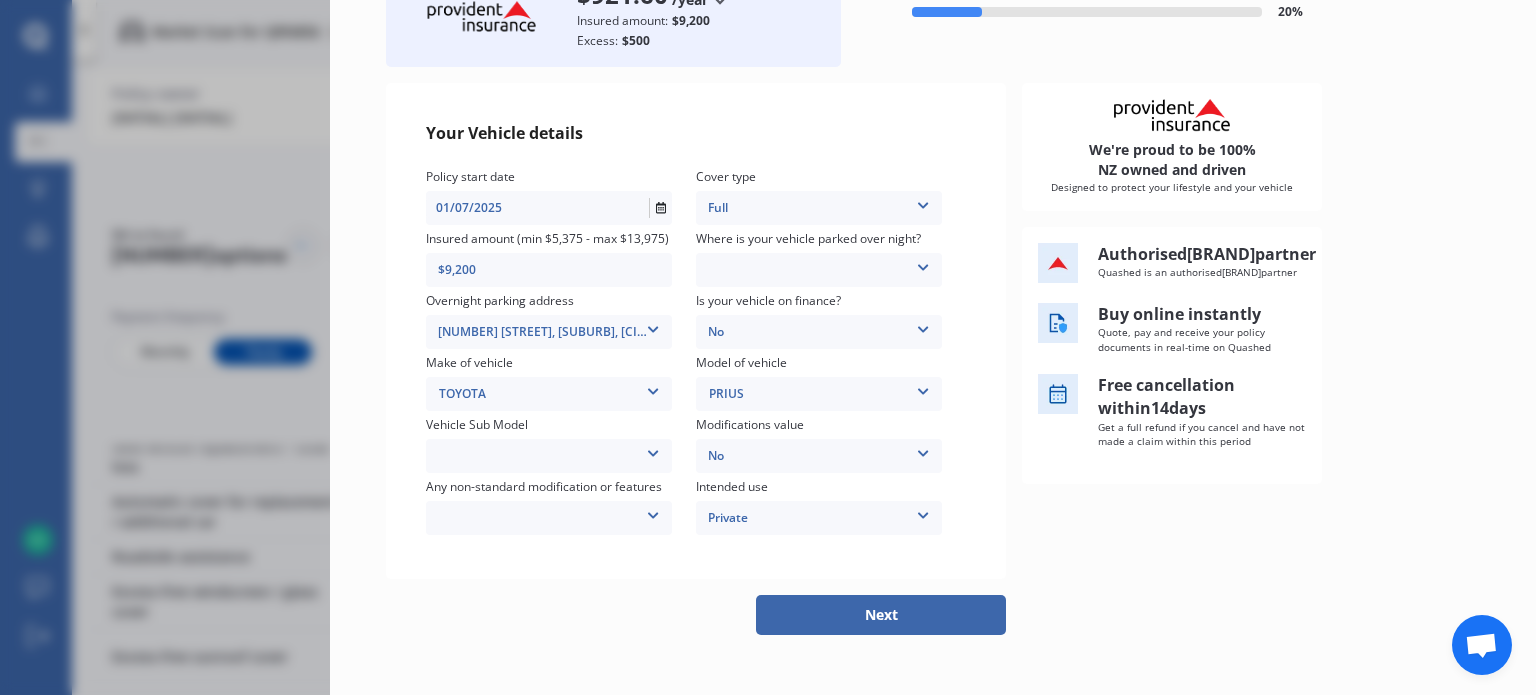 scroll, scrollTop: 156, scrollLeft: 0, axis: vertical 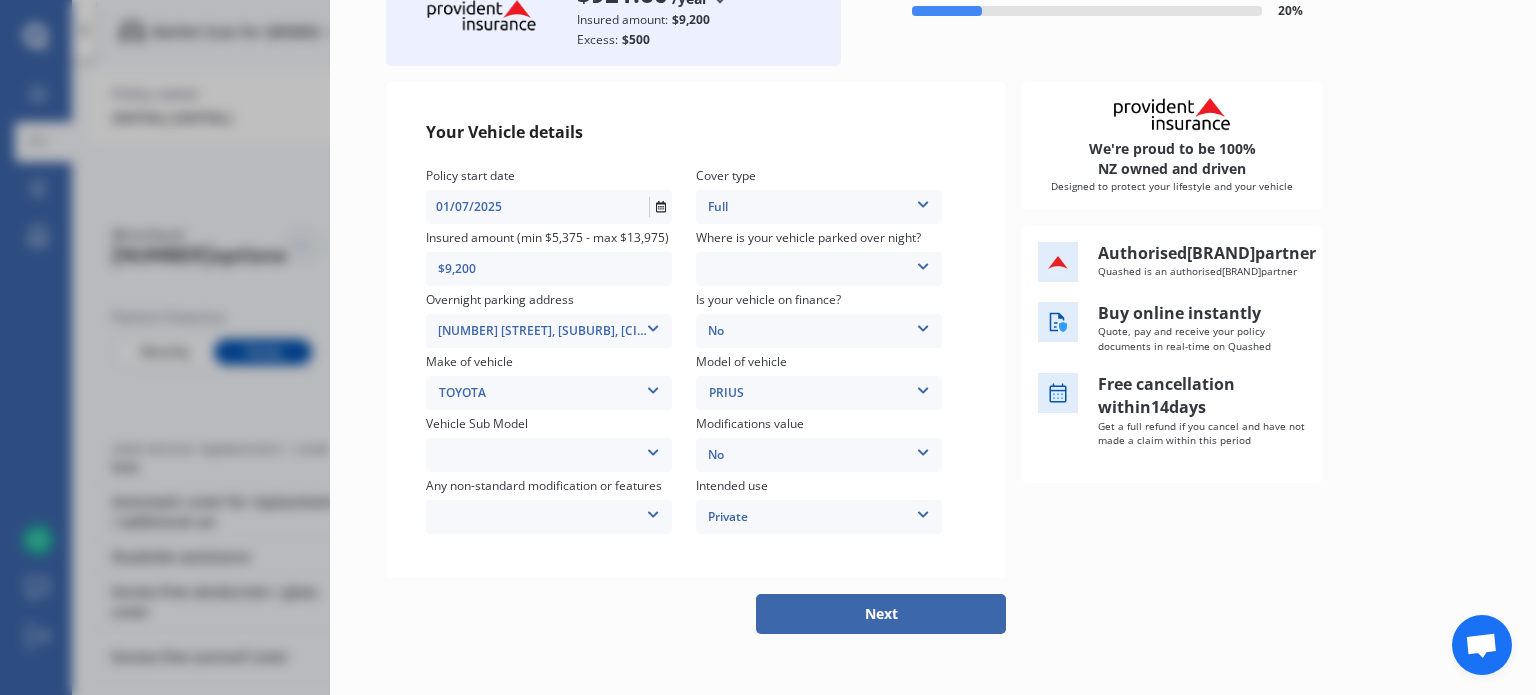click on "None Nitrous Oxide System(NOS) Roll Cage Full Racing Harness" at bounding box center [819, 207] 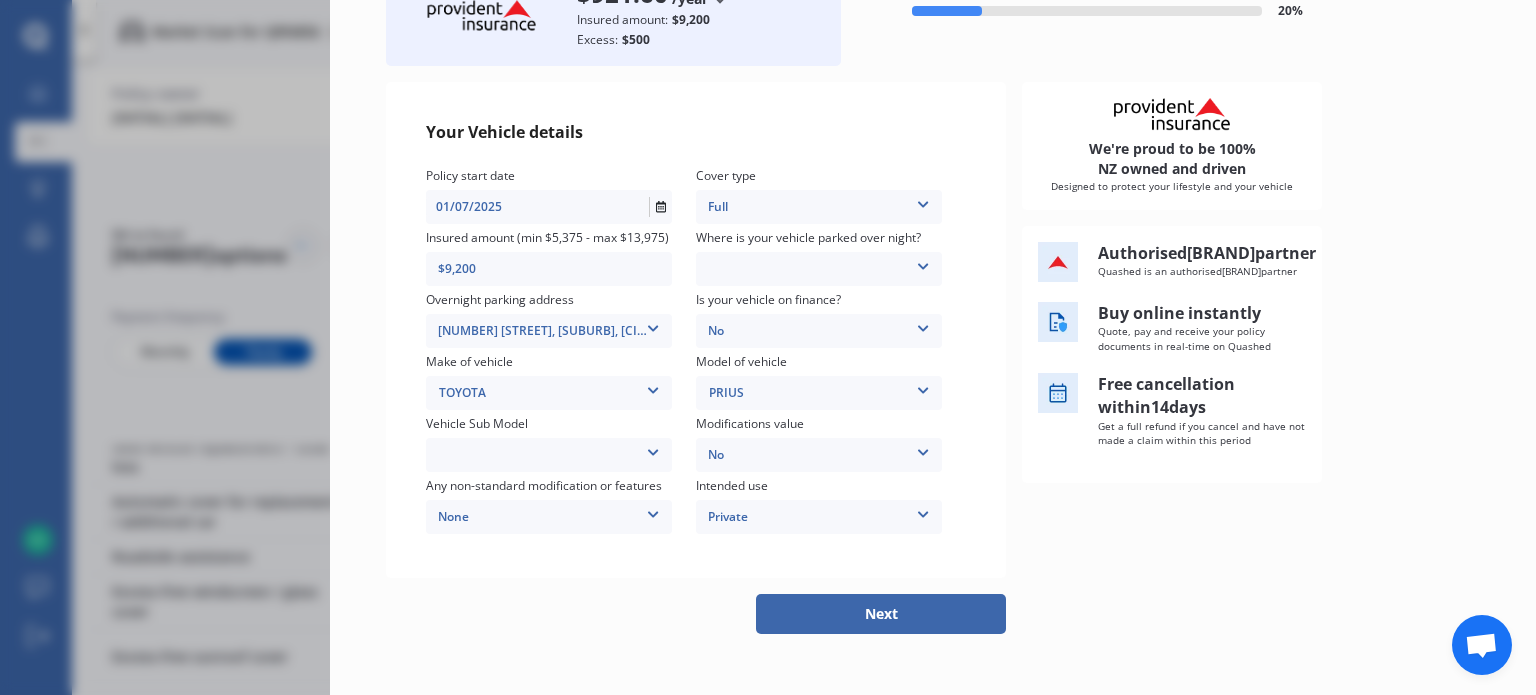 click on "Prius Hatchback 5dr CVT 1sp 1.8i/60kW Hybrid [IMP]" at bounding box center [819, 207] 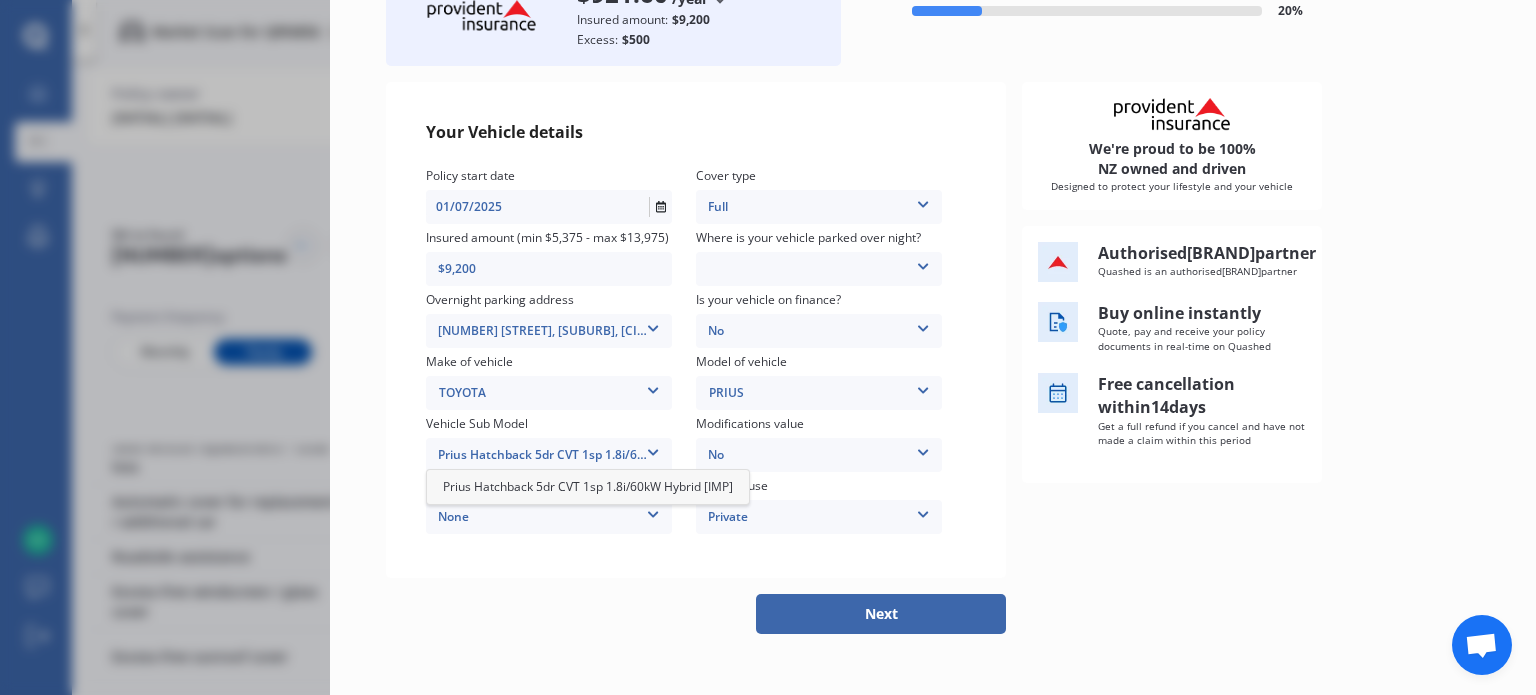 click on "Prius Hatchback 5dr CVT 1sp 1.8i/60kW Hybrid [IMP]" at bounding box center [588, 486] 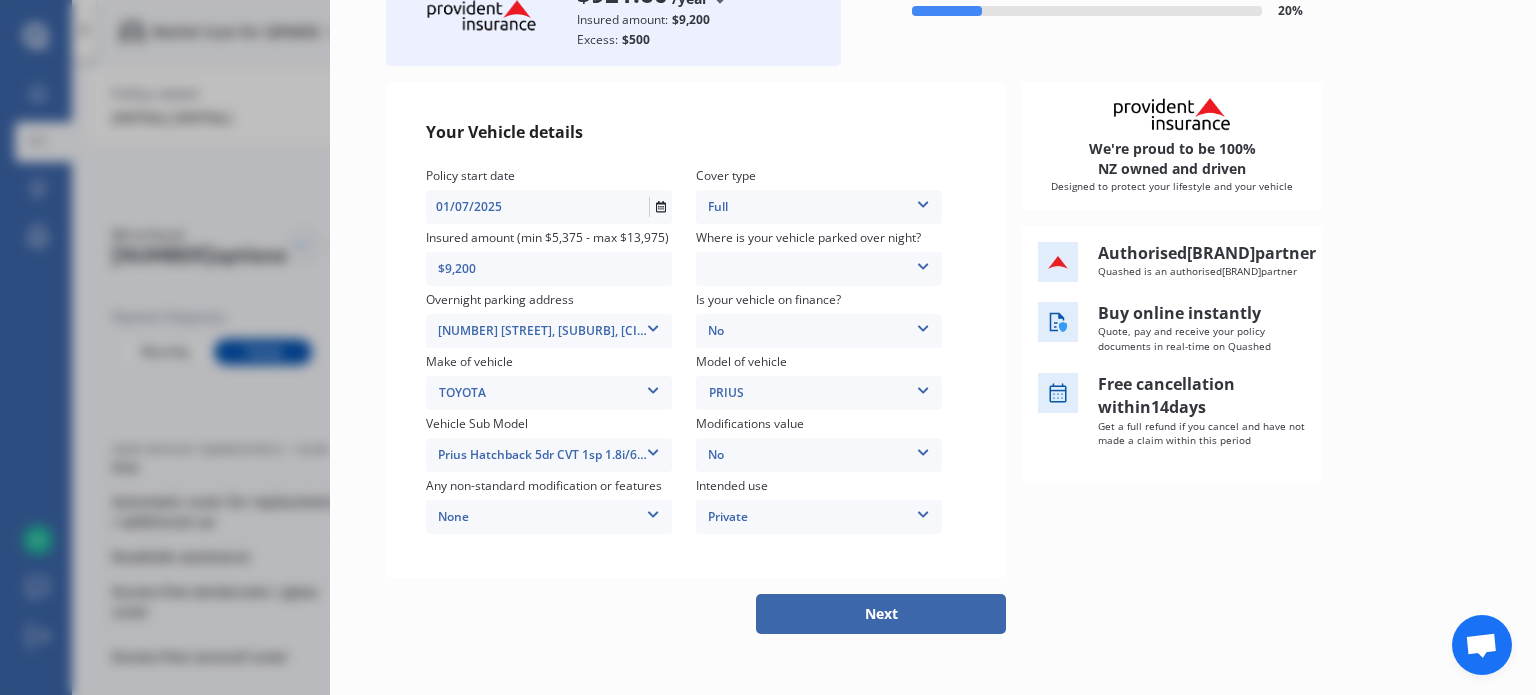 click on "Garage (fully enclosed) Off Street Parking Other" at bounding box center (819, 207) 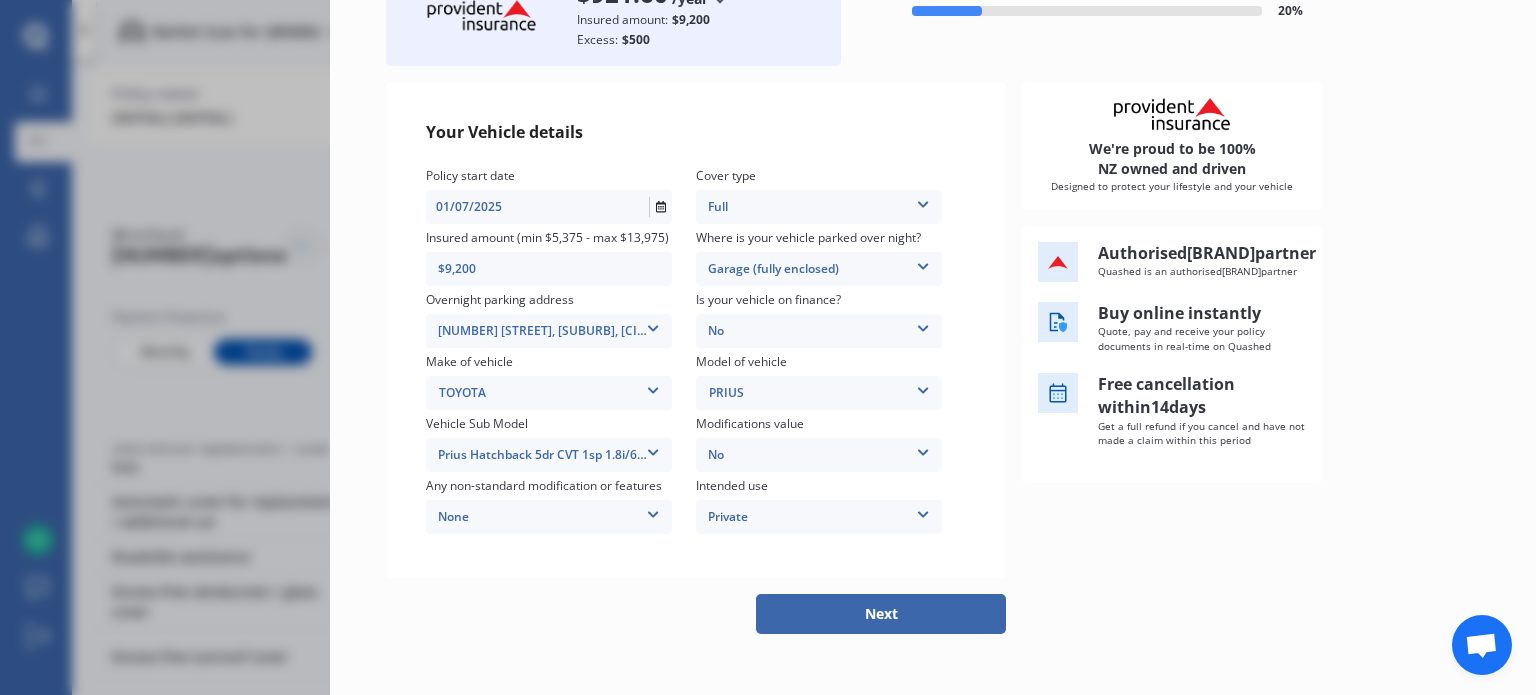 click on "Your Vehicle details Policy start date [DATE] Cover type Full Full Insured amount (min $5,375 - max $13,975) $9,200 Where is your vehicle parked over night? Garage (fully enclosed) Garage (fully enclosed) Off Street Parking Other Overnight parking address [NUMBER][STREET], [CITY], [CITY] [POSTAL_CODE] [NUMBER][STREET], [CITY], [CITY] [POSTAL_CODE] Is your vehicle on finance? No No Yes Make of vehicle TOYOTA TOYOTA Model of vehicle PRIUS PRIUS Vehicle Sub Model Prius Hatchback 5dr CVT 1sp 1.8i/60kW Hybrid [IMP] Prius Hatchback 5dr CVT 1sp 1.8i/60kW Hybrid [IMP] Modifications value No No Up to $4000 Up to $6000 Greater than $6000 Any non-standard modification or features None None Nitrous Oxide System(NOS) Roll Cage Full Racing Harness Intended use Private Private Private & Business We're proud to be 100% NZ owned and driven Designed to protect your lifestyle and your vehicle Authorised Provident partner Quashed is an authorised Provident partner Buy online instantly Free cancellation within 14 days Next" at bounding box center (933, 358) 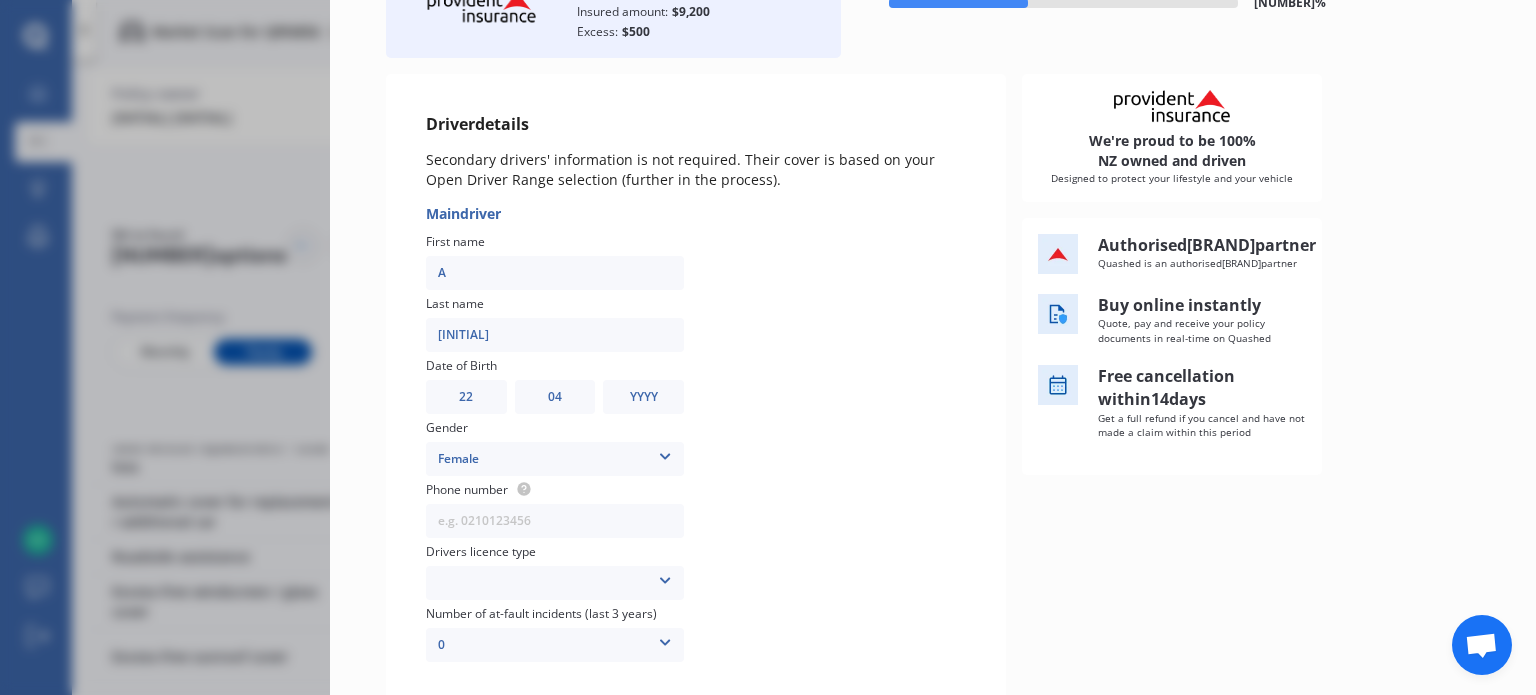 scroll, scrollTop: 280, scrollLeft: 0, axis: vertical 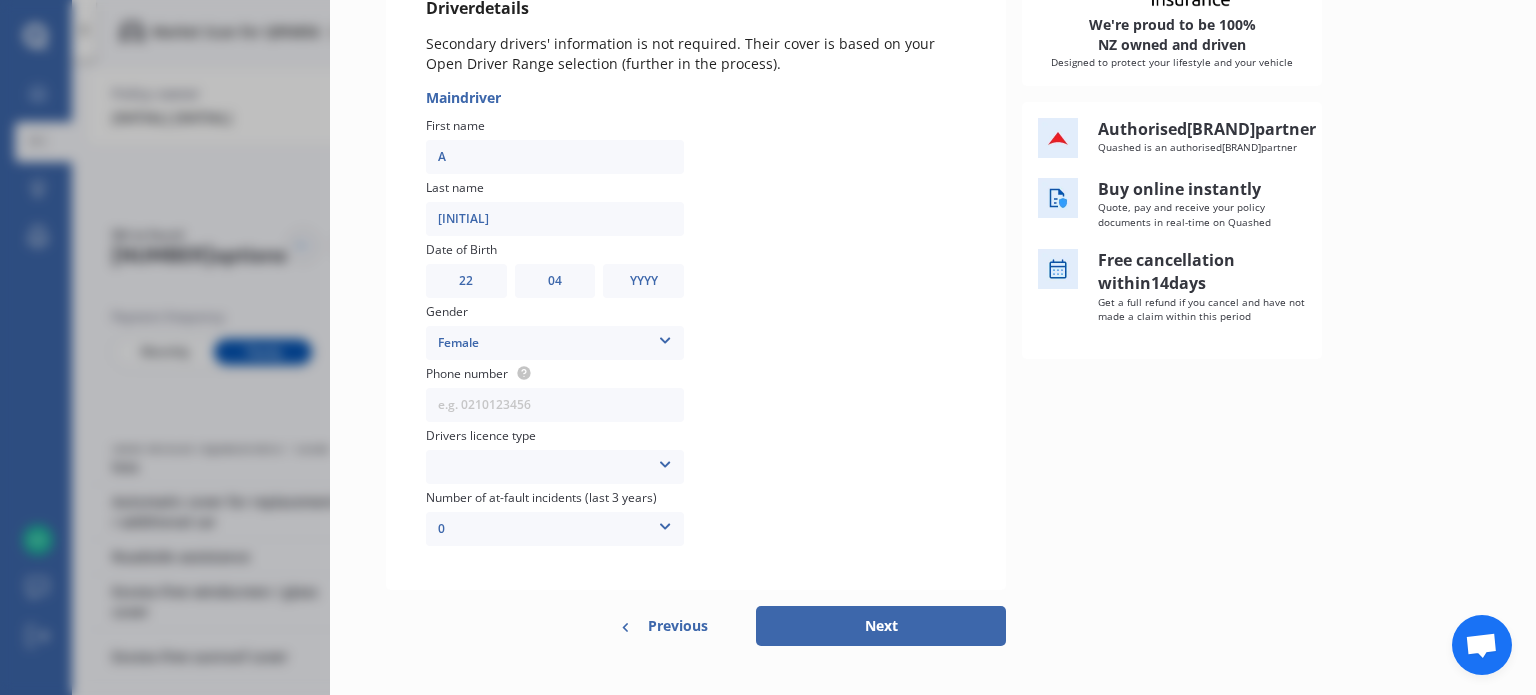 click on "NZ Full (Green) NZ Supervised (Green) NZ Restricted (Yellow) NZ Learners (Blue) NZ Limited (Pink) NZ Alcohol Interlock (Pink) NZ Zero alcohol licence (Pink) Australian Full South African Full United Kingdom Full Irish Full Other Overseas" at bounding box center (555, 343) 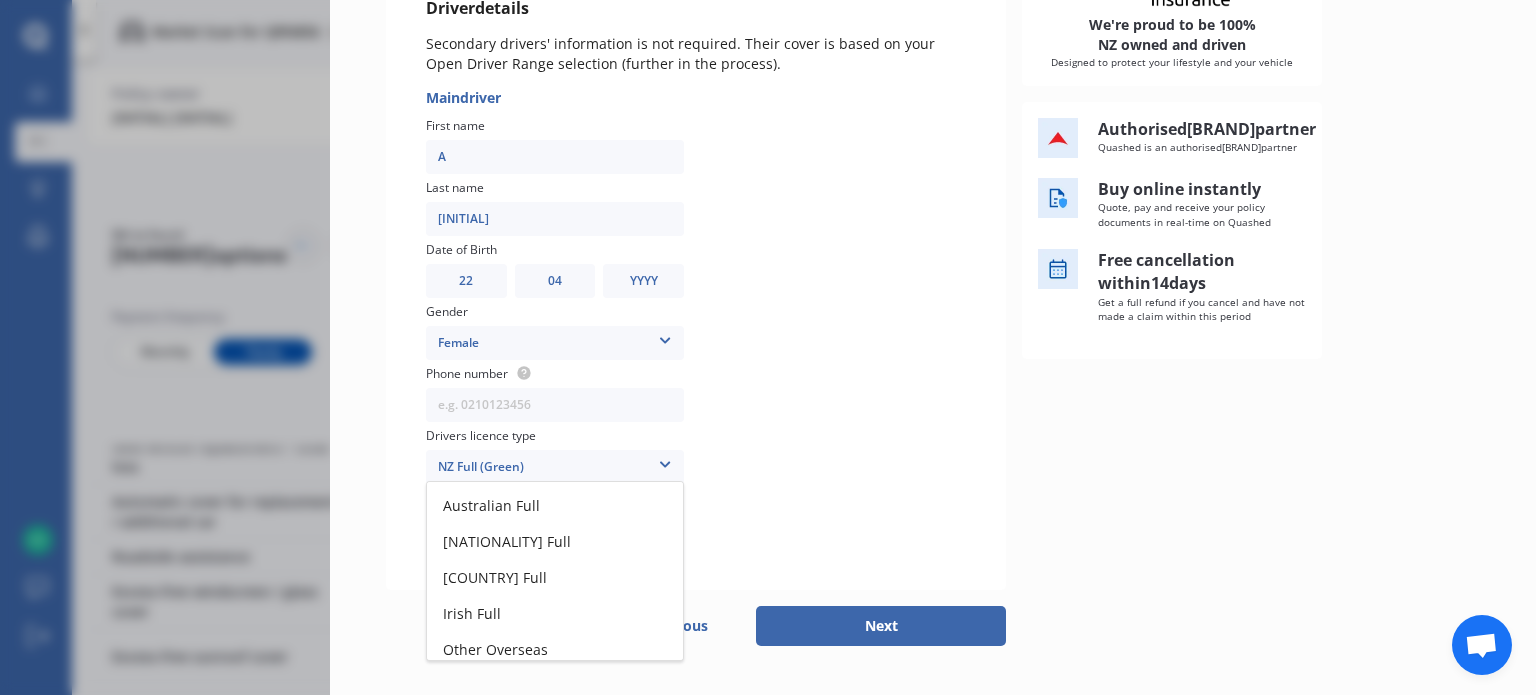 scroll, scrollTop: 253, scrollLeft: 0, axis: vertical 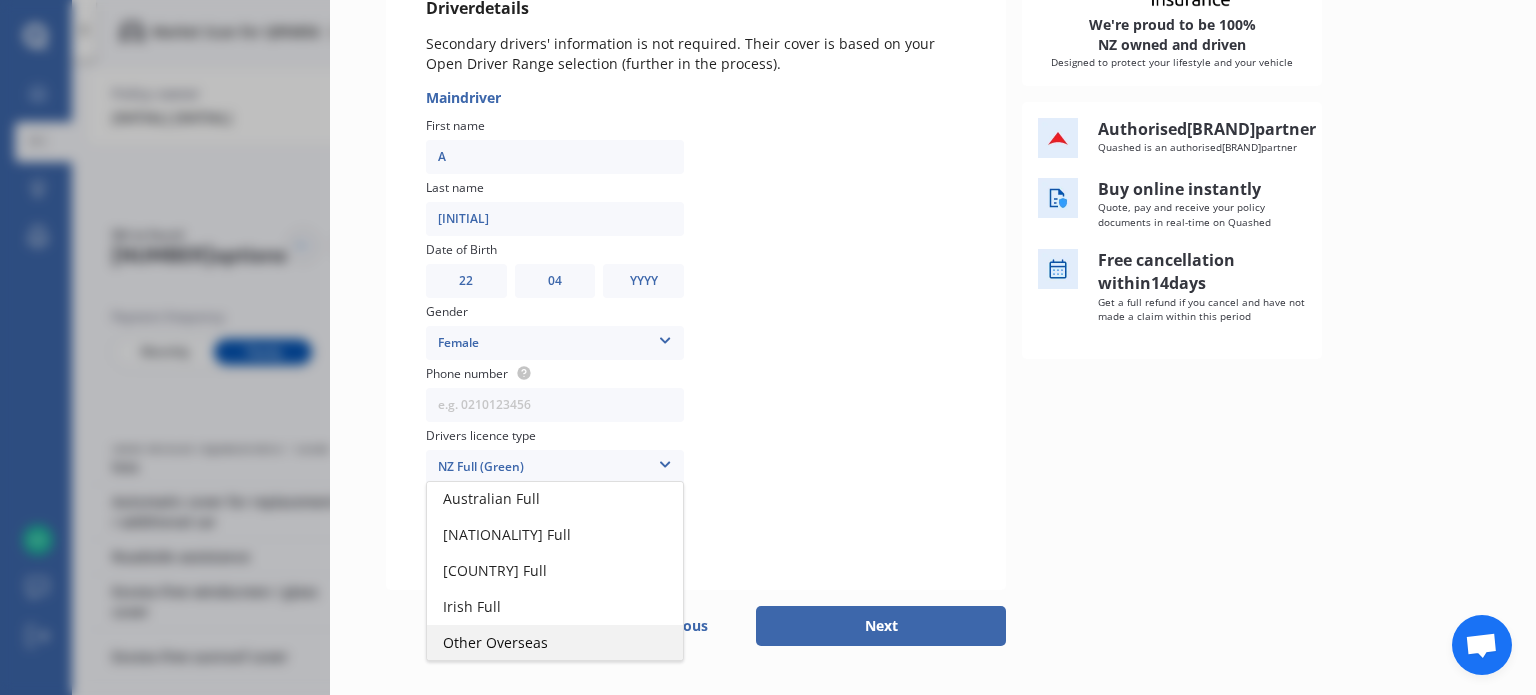 click on "Other Overseas" at bounding box center [555, 643] 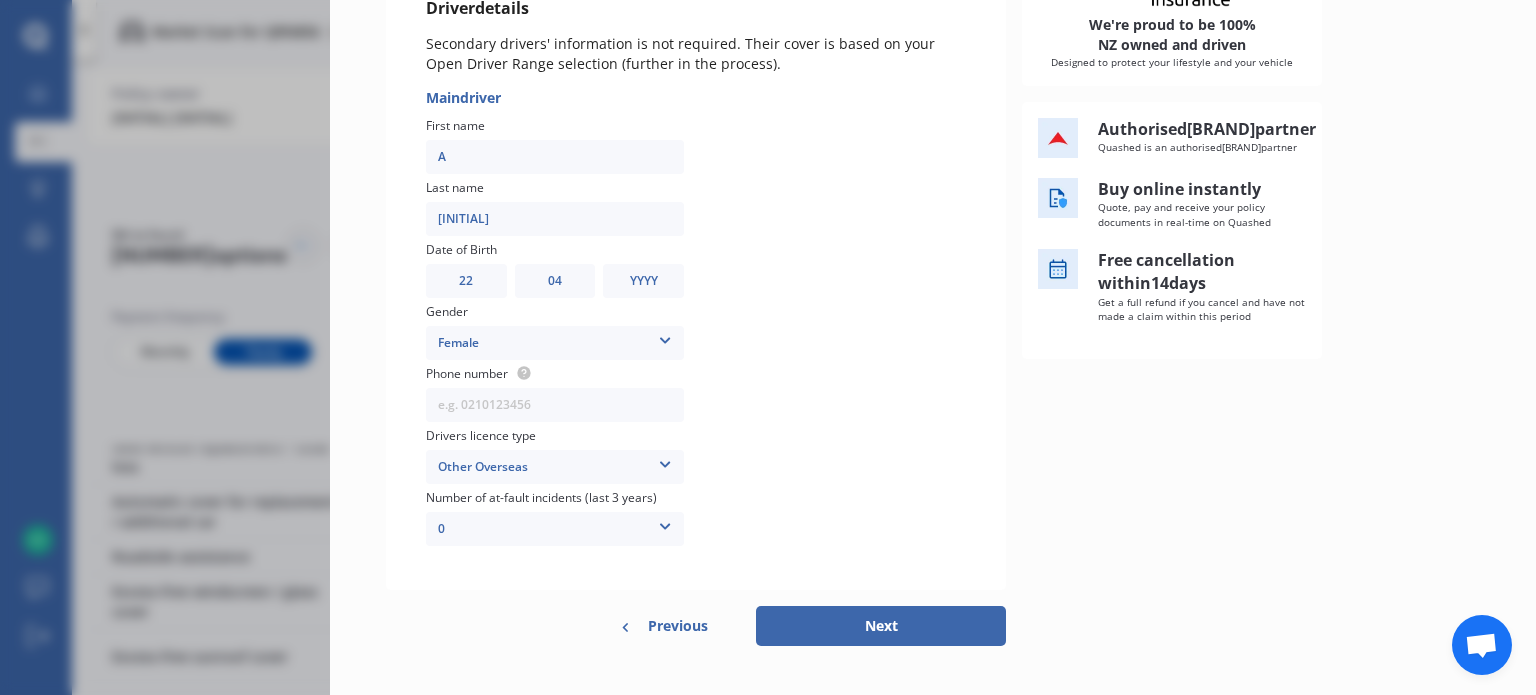 click on "0" at bounding box center [555, 343] 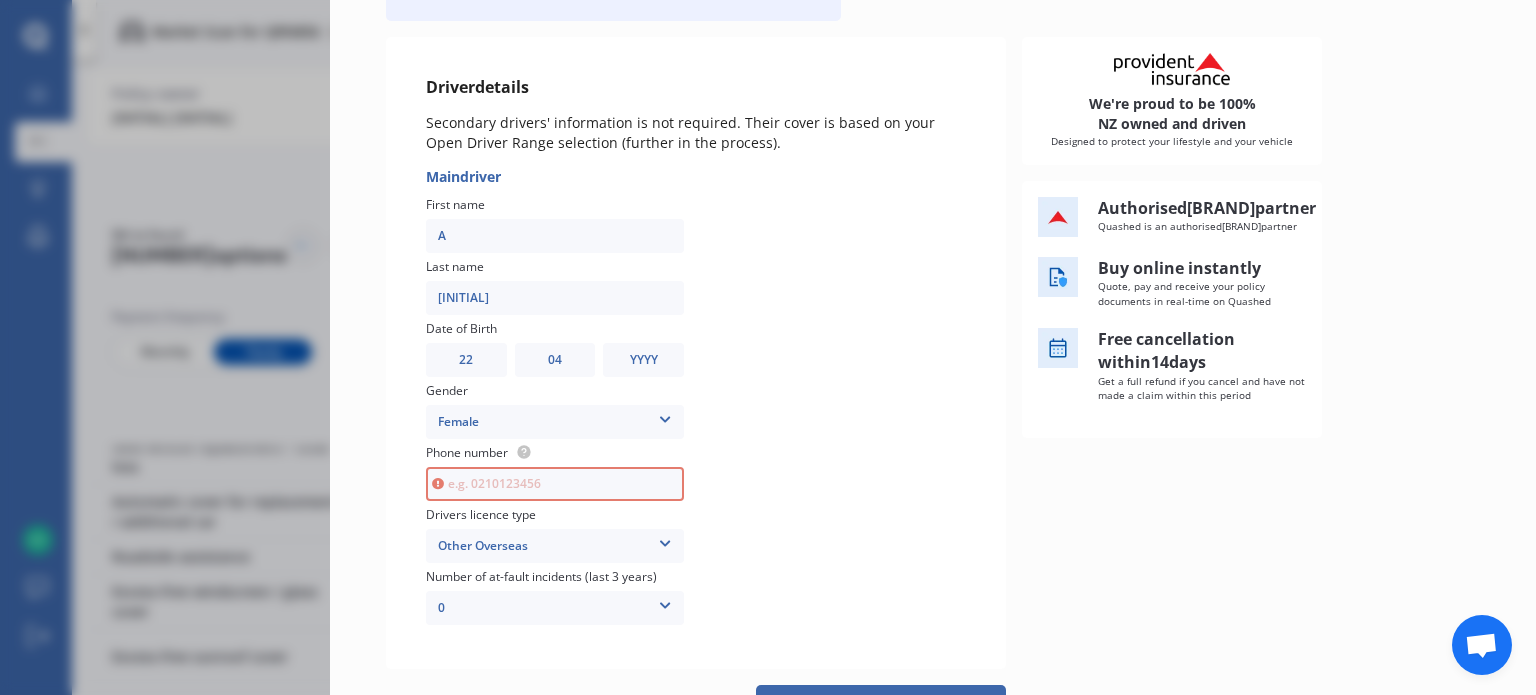 scroll, scrollTop: 0, scrollLeft: 0, axis: both 